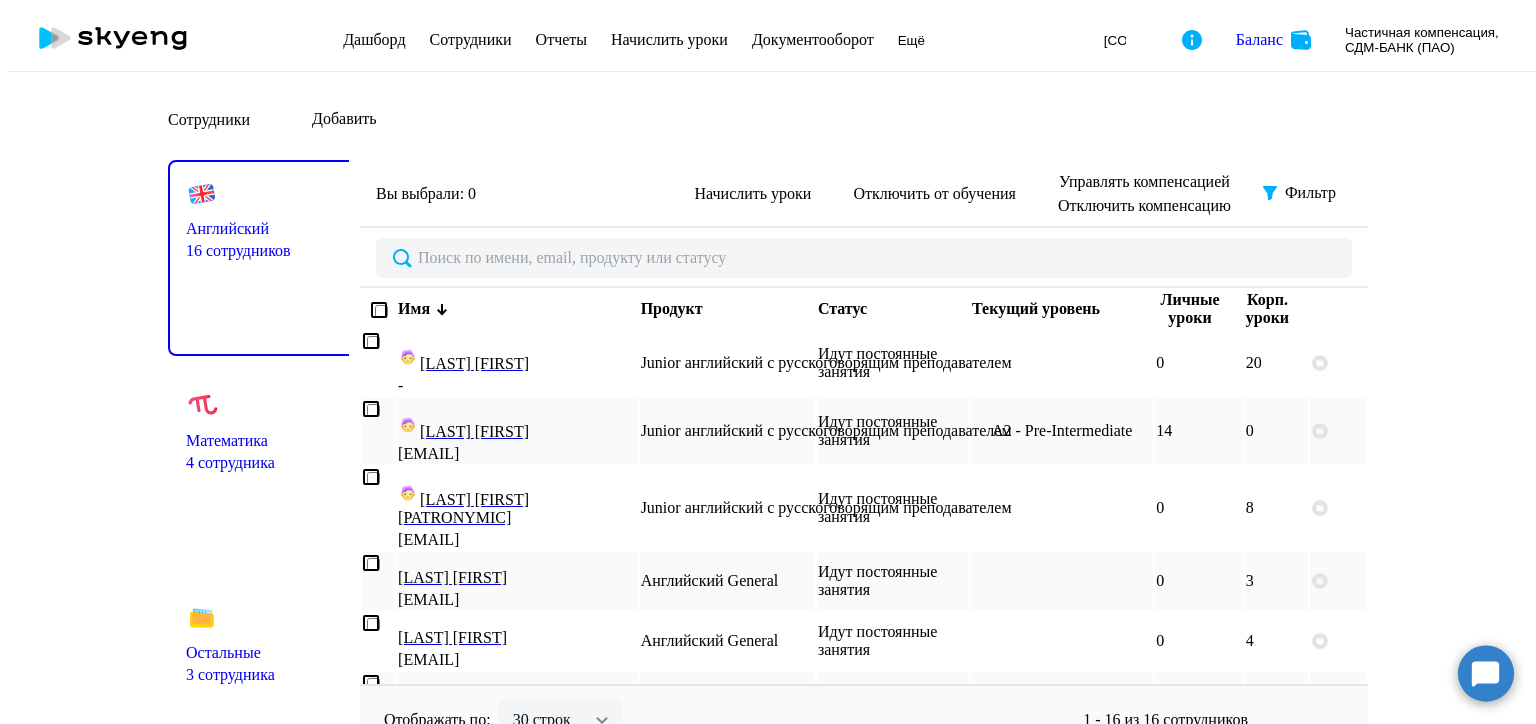 scroll, scrollTop: 0, scrollLeft: 0, axis: both 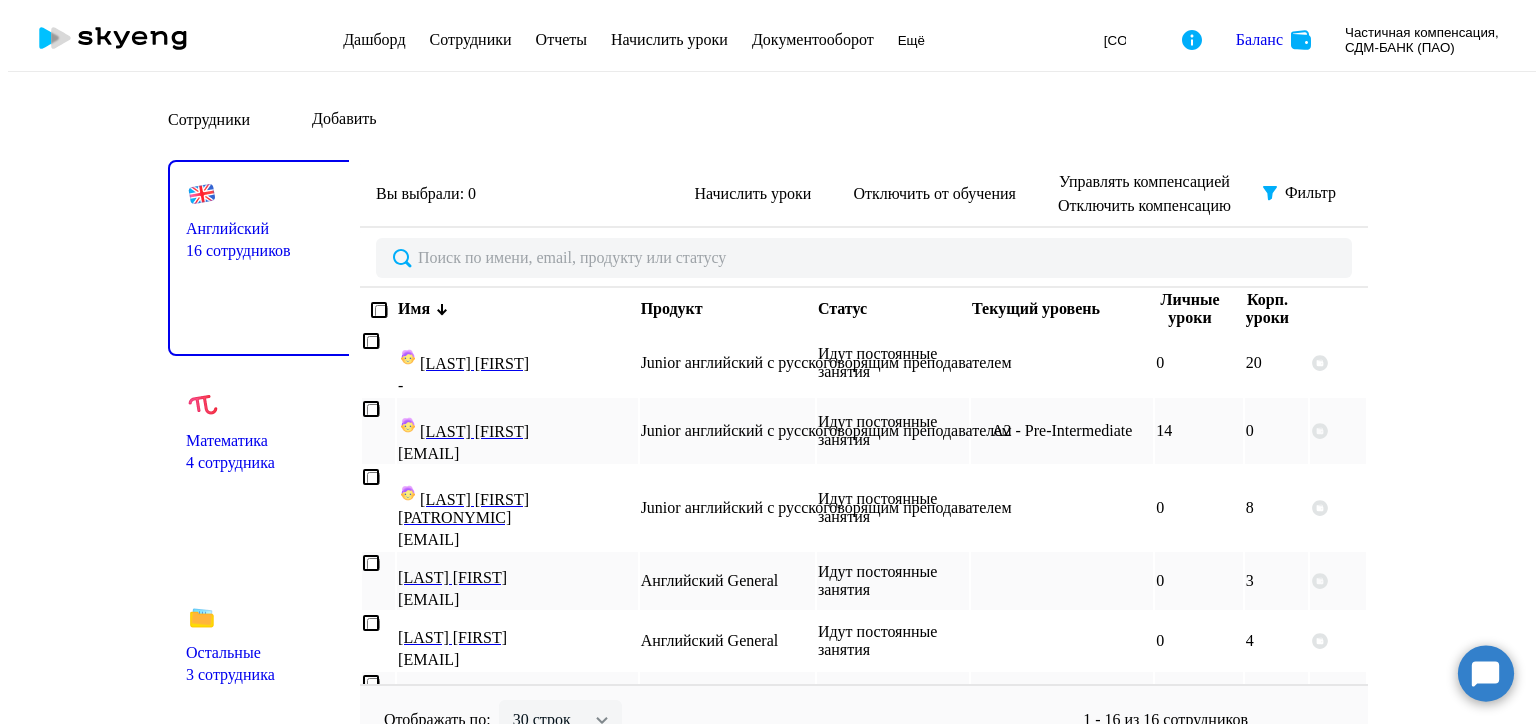 click on "Добавить" at bounding box center [344, 119] 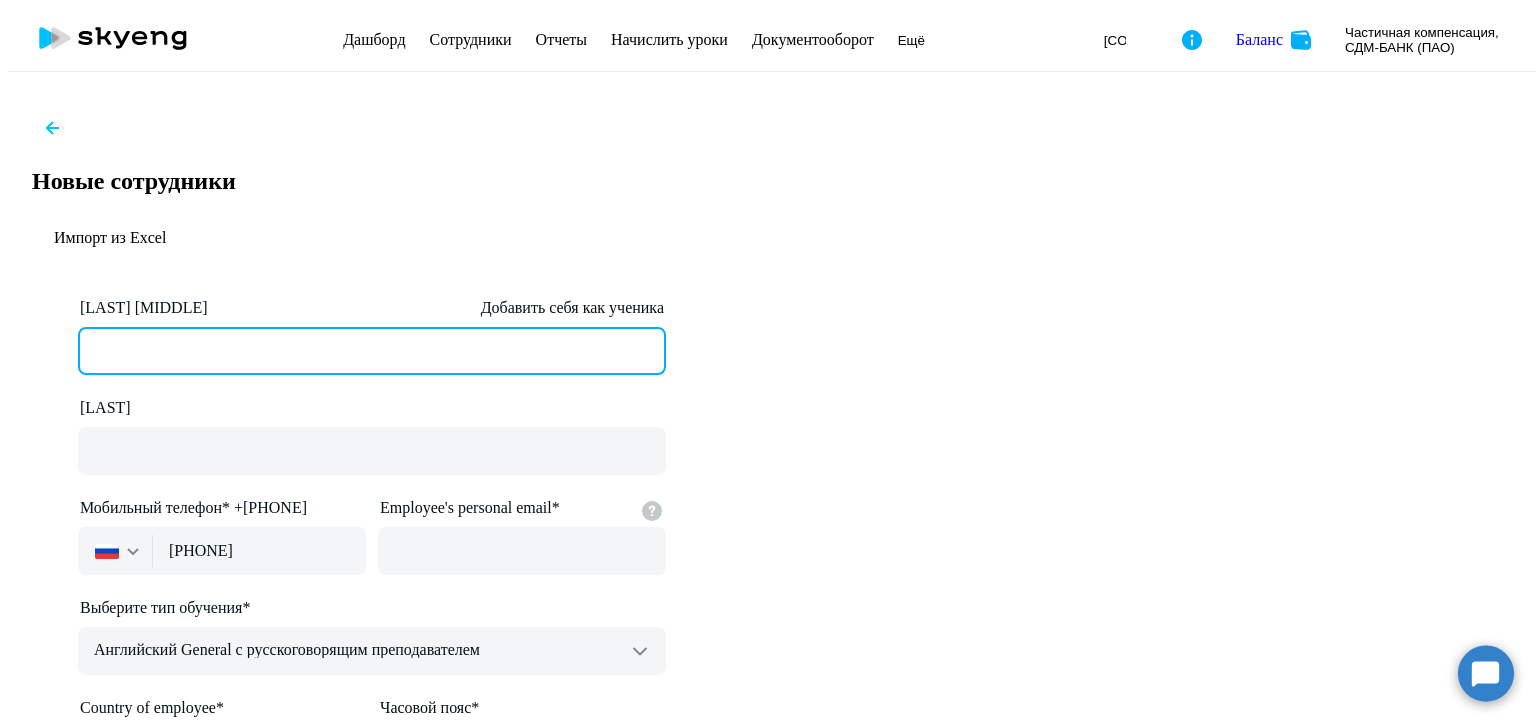 click on "[LAST] [MIDDLE] Add yourself as a student" at bounding box center [372, 351] 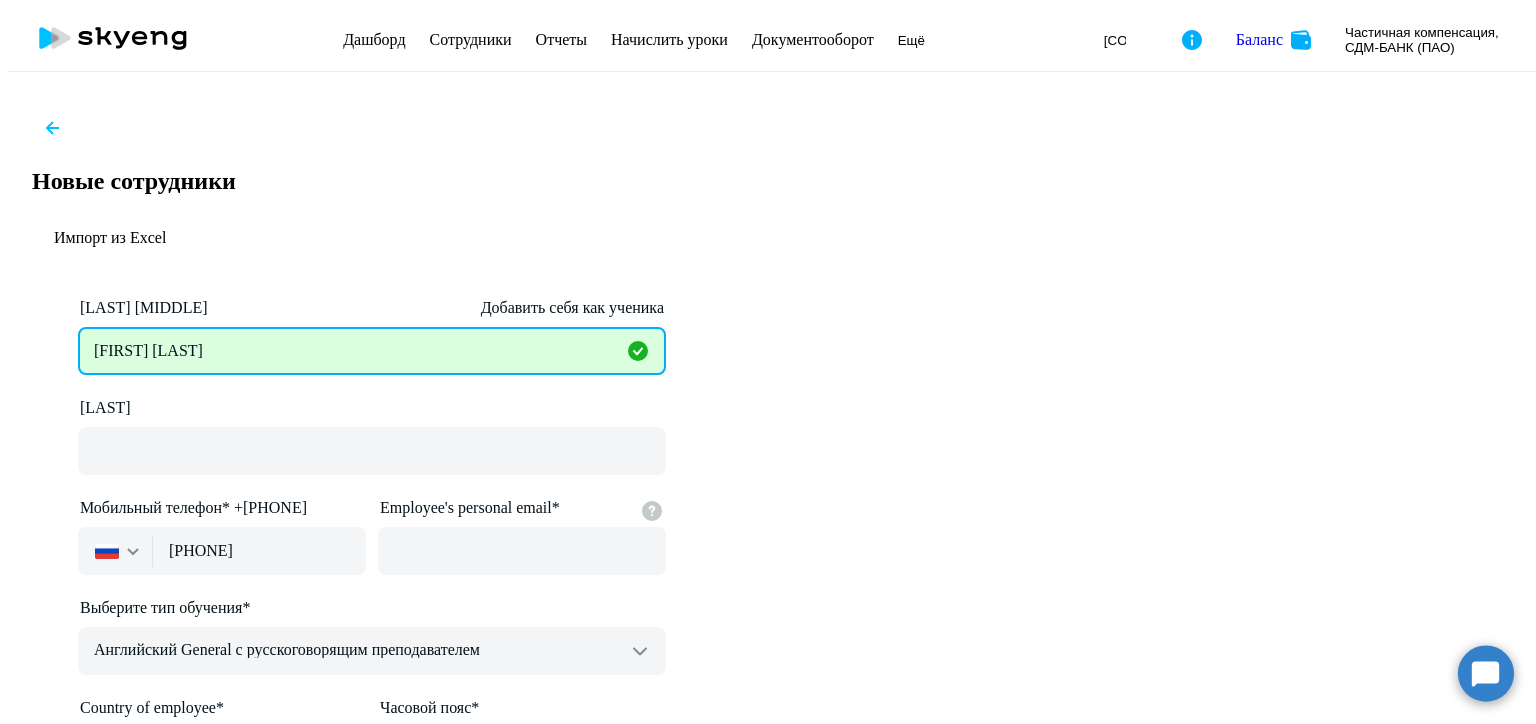 drag, startPoint x: 452, startPoint y: 236, endPoint x: 340, endPoint y: 232, distance: 112.0714 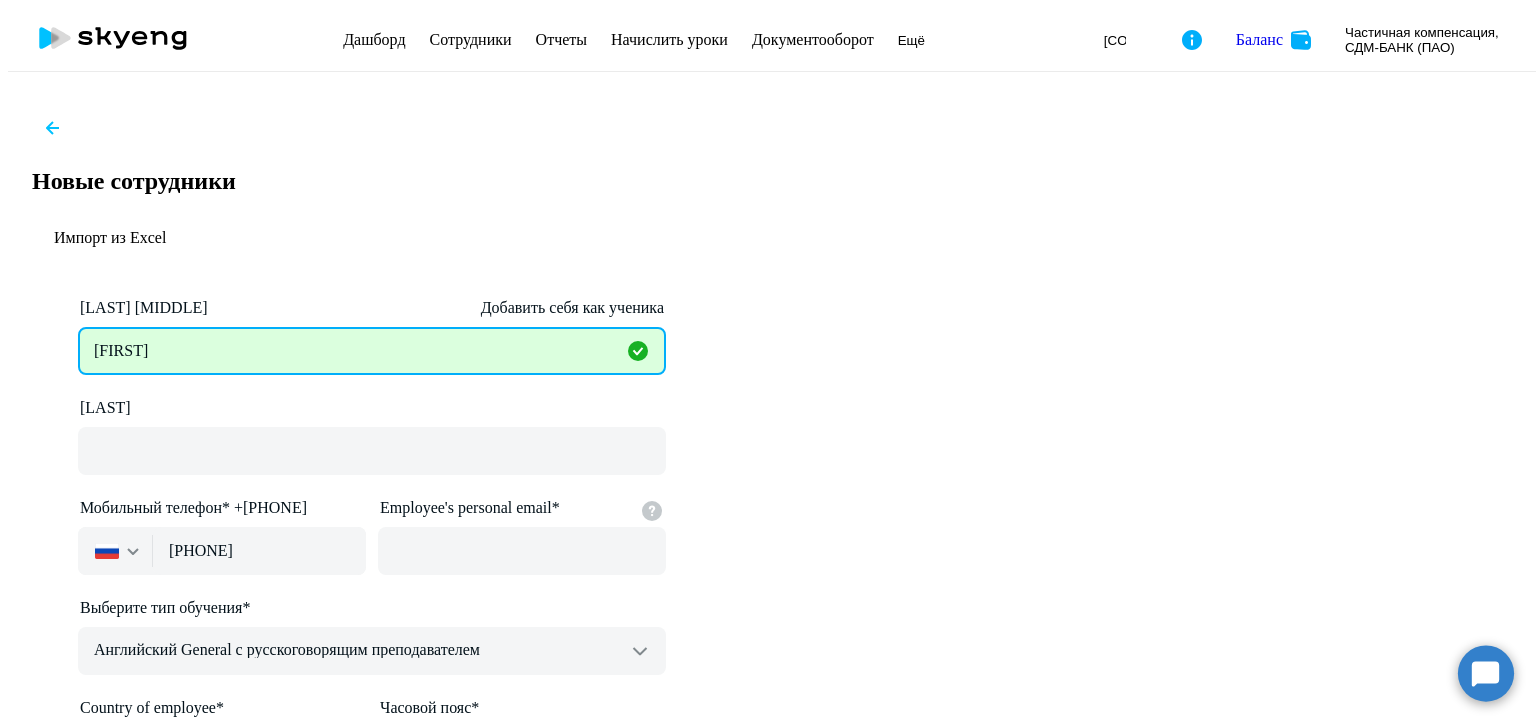 type on "[FIRST]" 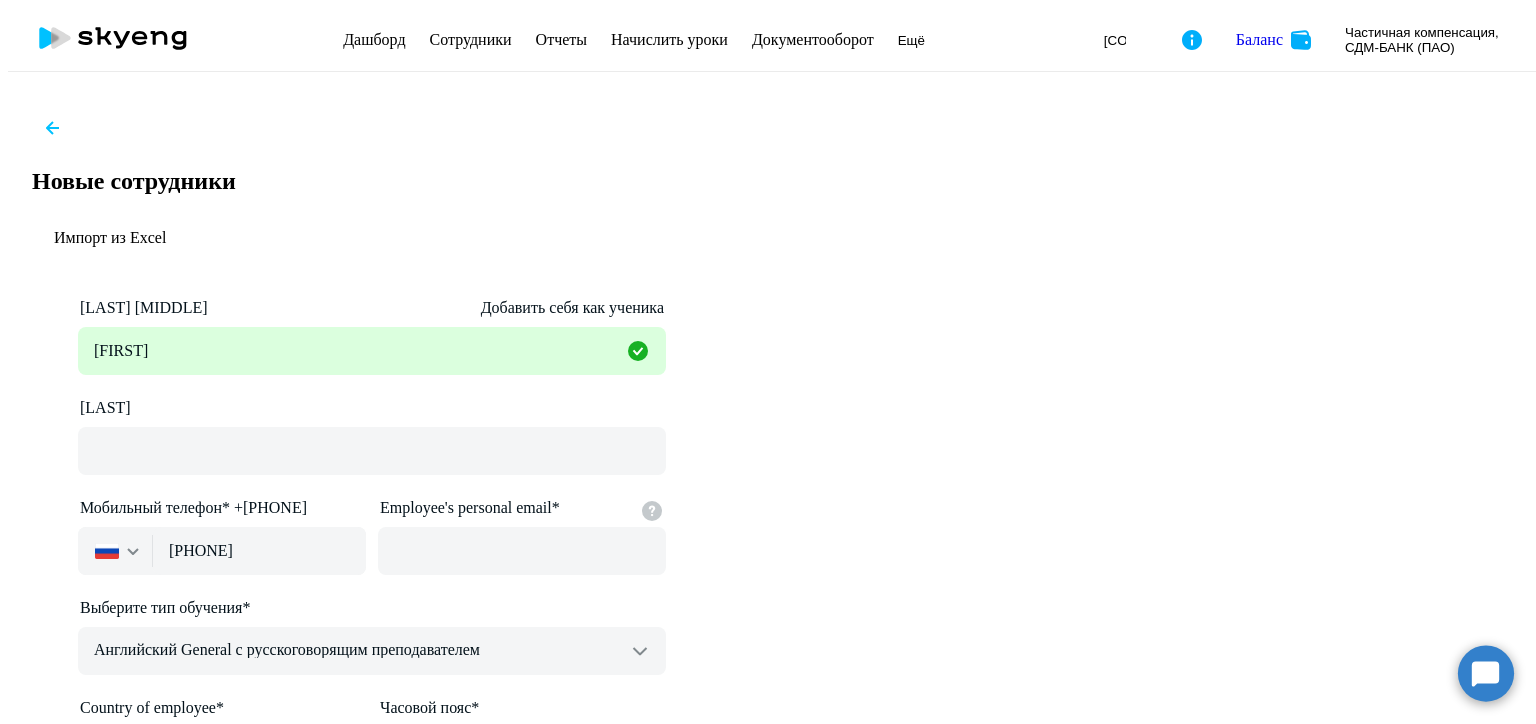 click on "[FIRST] [LAST]" at bounding box center [768, 642] 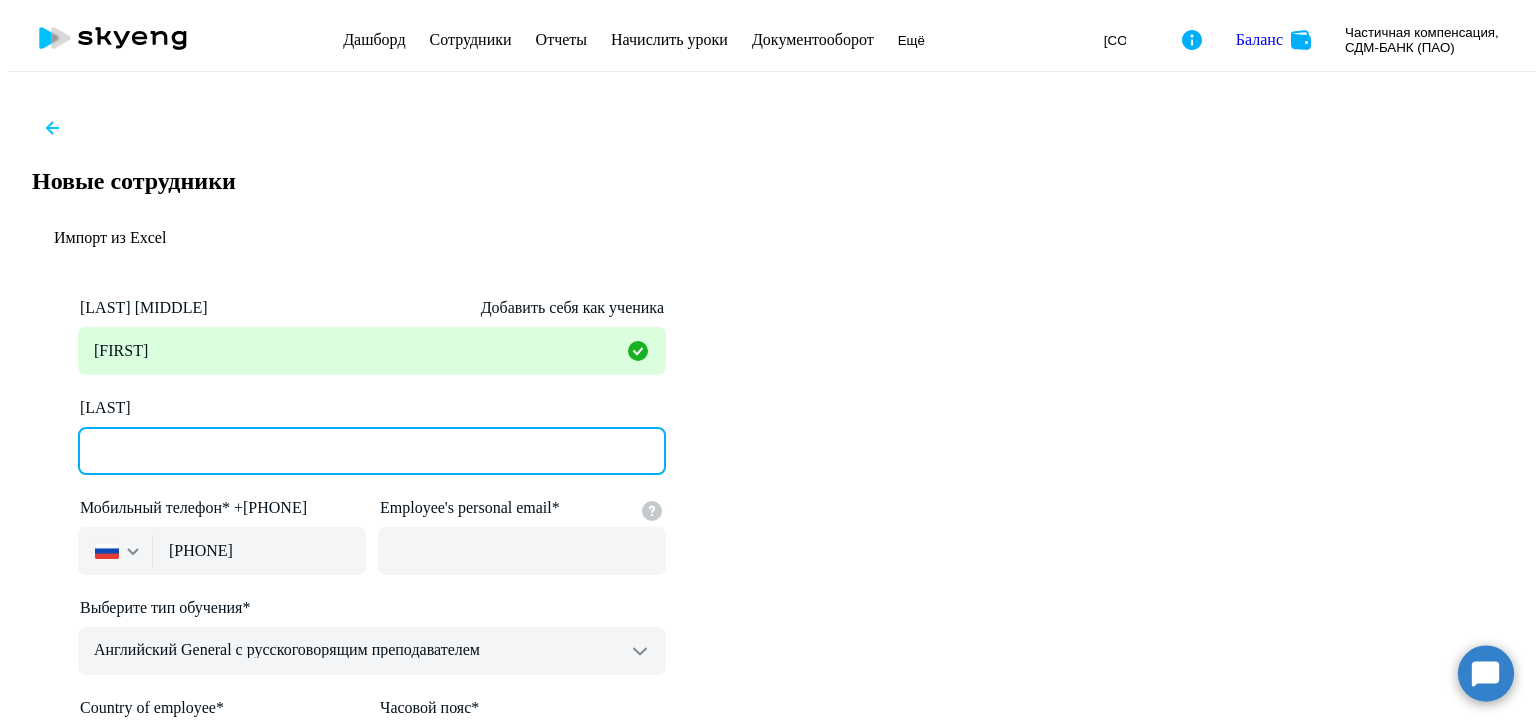 click on "[LAST]" at bounding box center (372, 451) 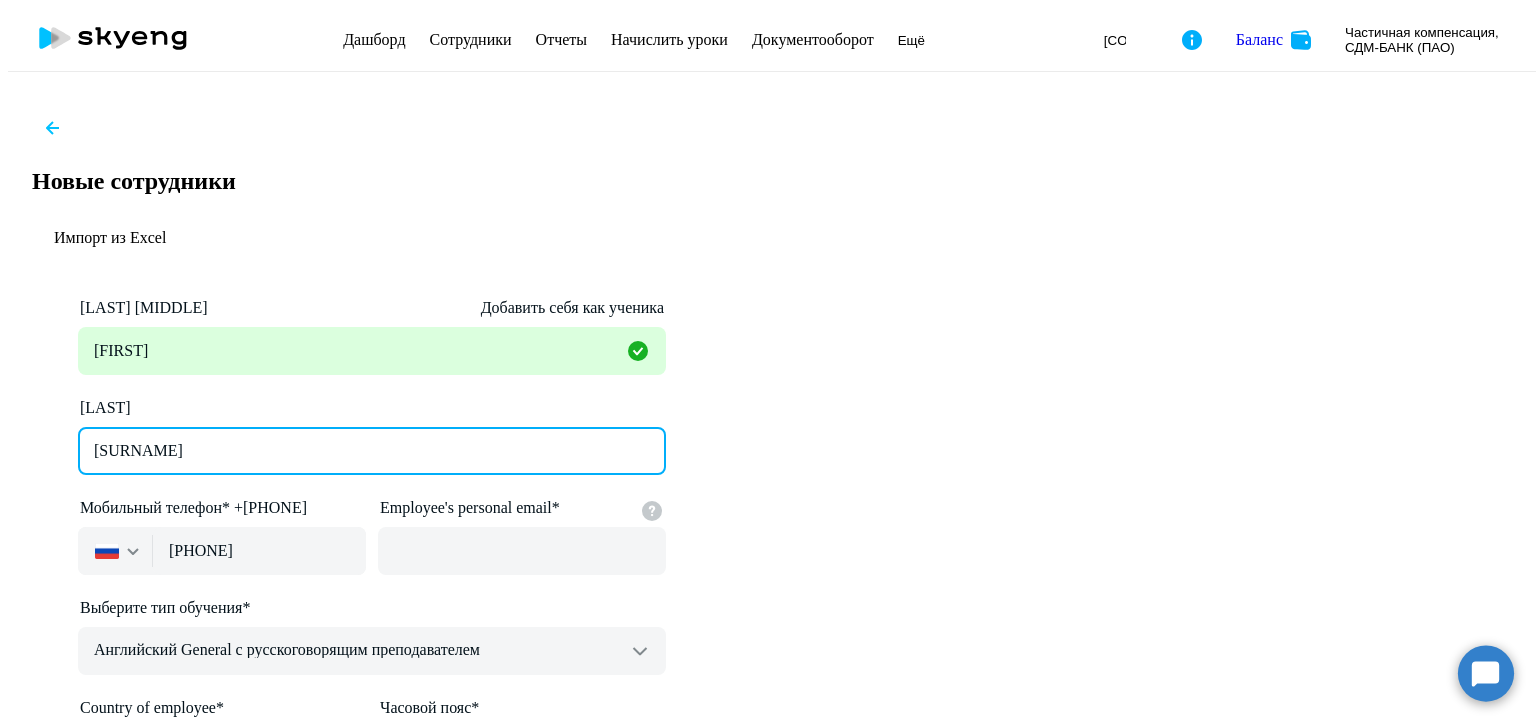 type on "[SURNAME]" 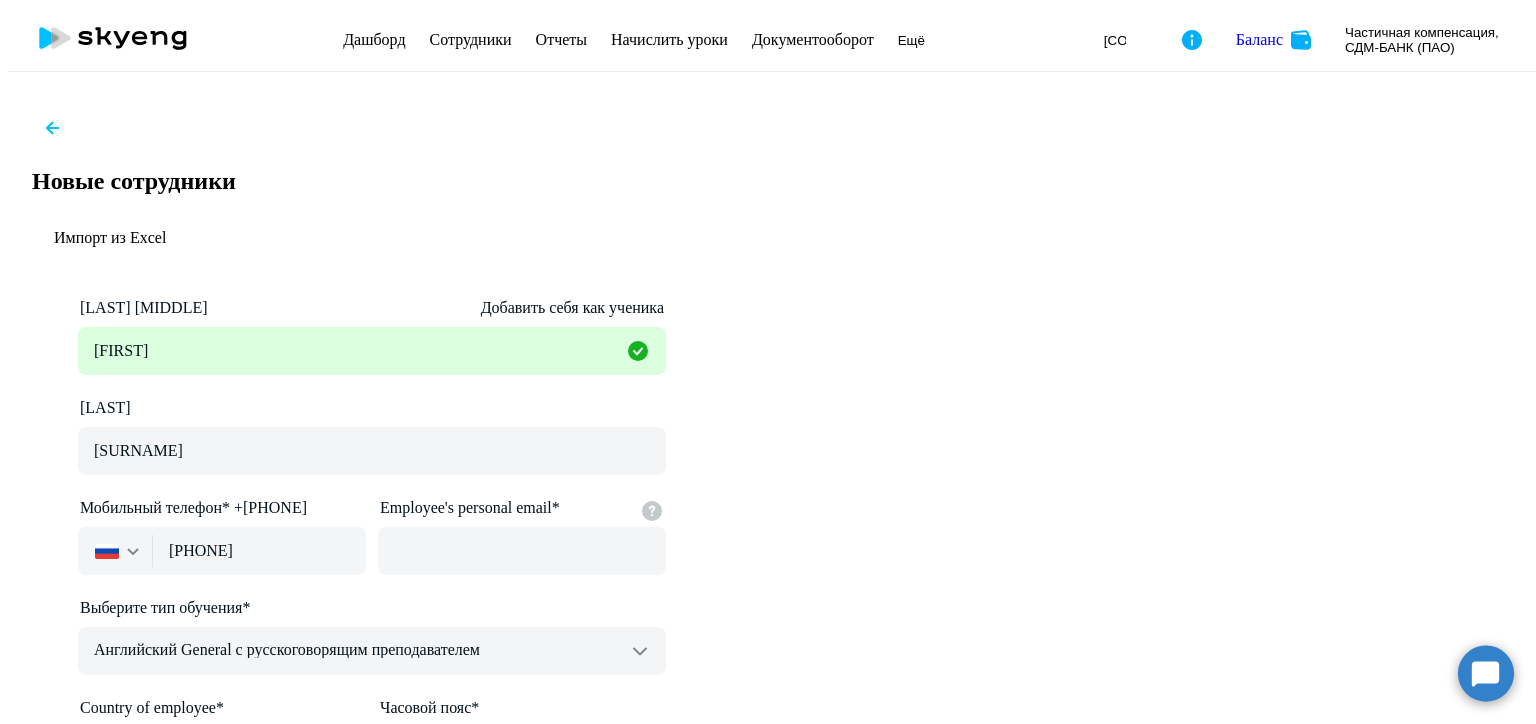 click on "Имя и отчество*  Добавить себя как ученика  [FIRST] [LAST]* [LAST]
Россия +7 Казахстан +7 Украина +380 Беларусь (Белоруссия) +375 Австралия +61 Австрия +43 Азербайджан +994 Албания +355 Алжир +213 Ангилья +1(264) Ангола +244 Андорра +376 Антигуа и Барбуда +1(268) Аргентина +54 Армения +374 Аруба +297 Афганистан +93 Багамские Острова +1(242) Бангладеш +880 Барбадос +1(246) Бахрейн +973 Белиз +501 Бельгия +32 Бенин +229 Бермудские острова +1(441) Бирма (Мьянма) +95 Болгария +359 Боливия +591 Бонайре, Синт-Эстатиус и Саба +599 Босния и Герцеговина +387 Ботсвана +267 Бразилия +55 +1(284) +673 +226 Бурунди" at bounding box center [768, 642] 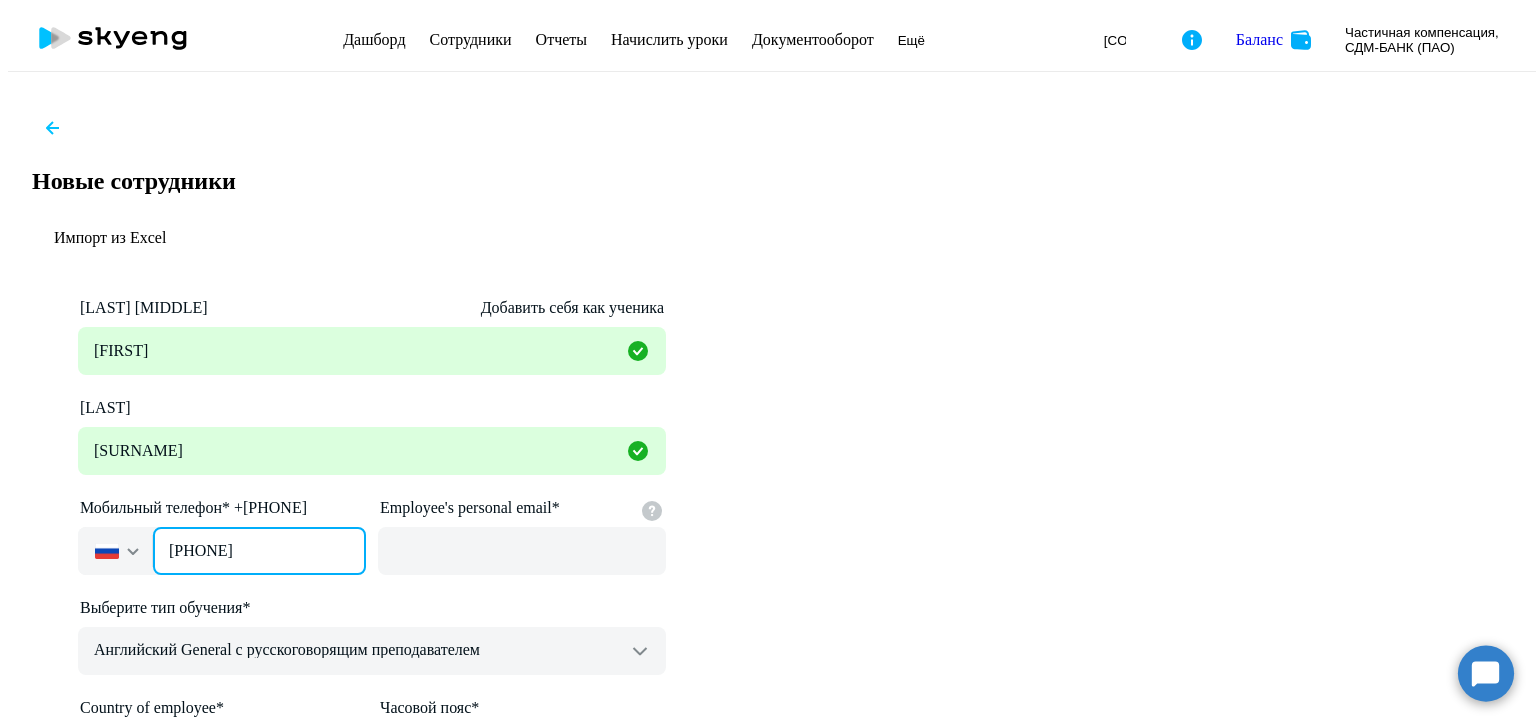 click on "[PHONE]" at bounding box center [259, 551] 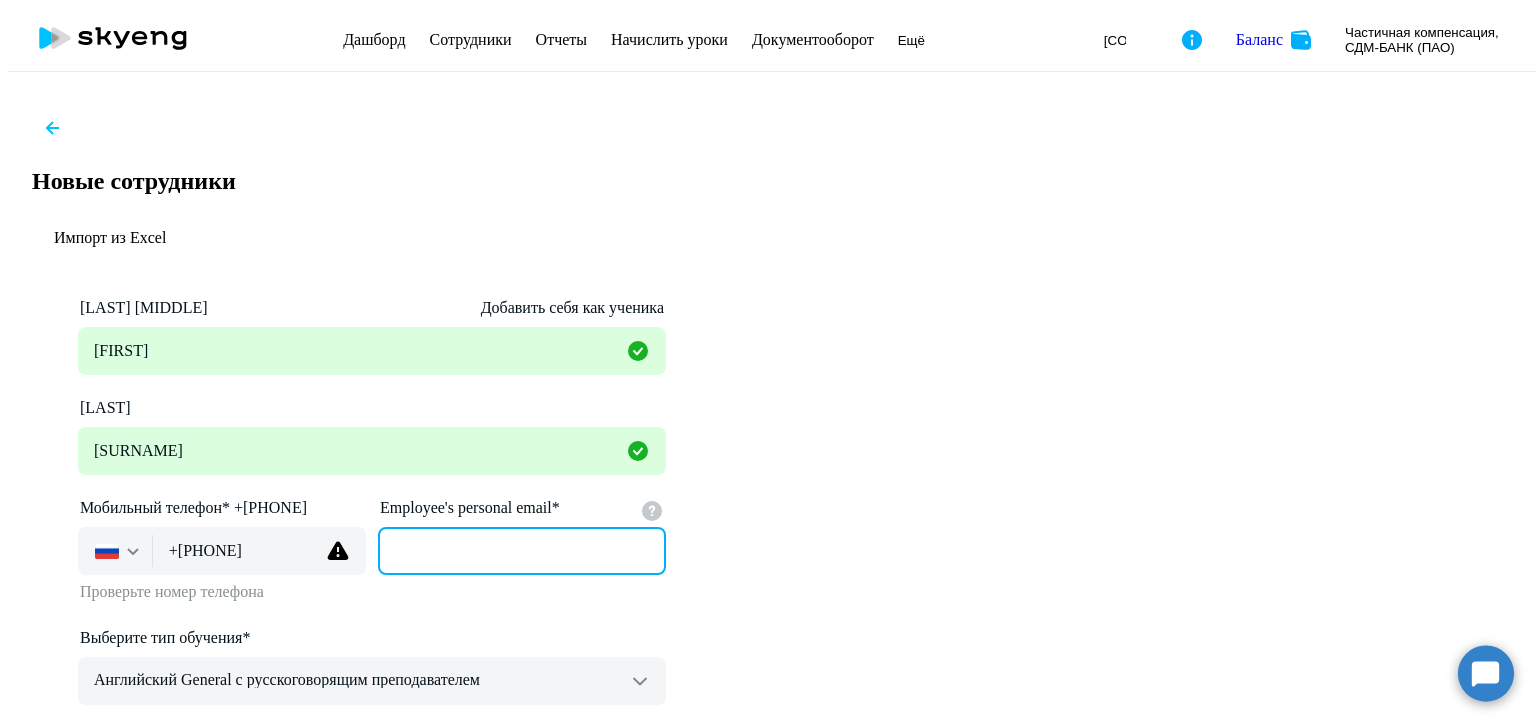 click on "Employee's personal email*" at bounding box center (522, 551) 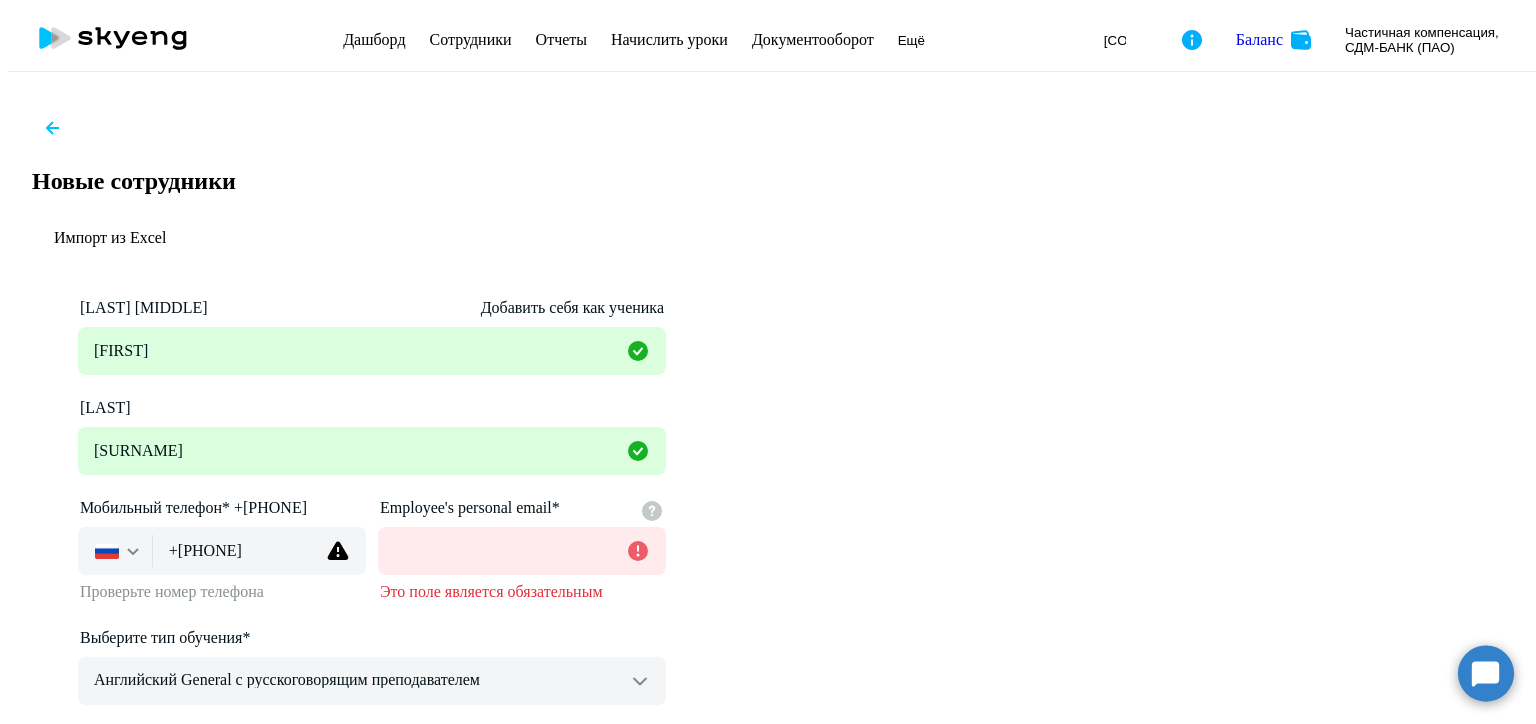 click at bounding box center [338, 550] 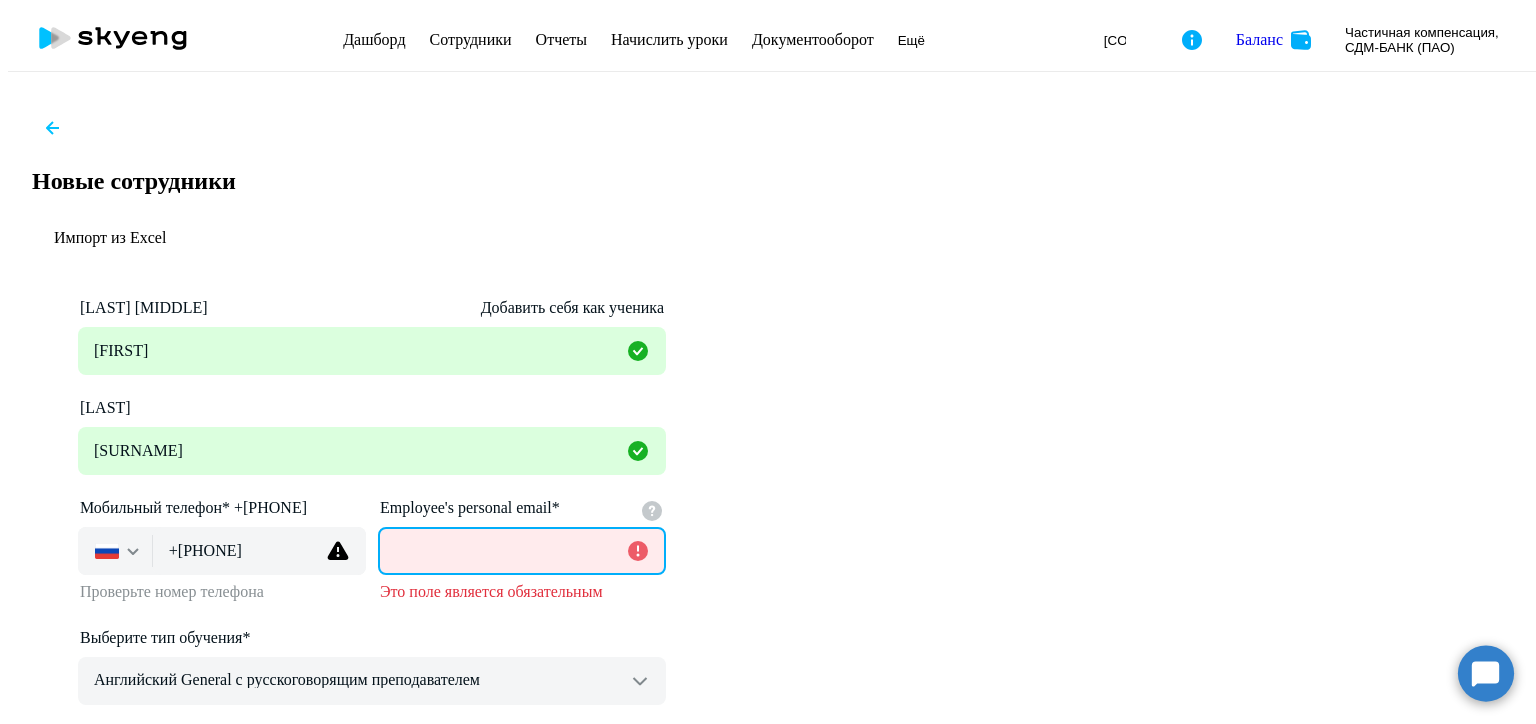 click on "Employee's personal email*" at bounding box center (522, 551) 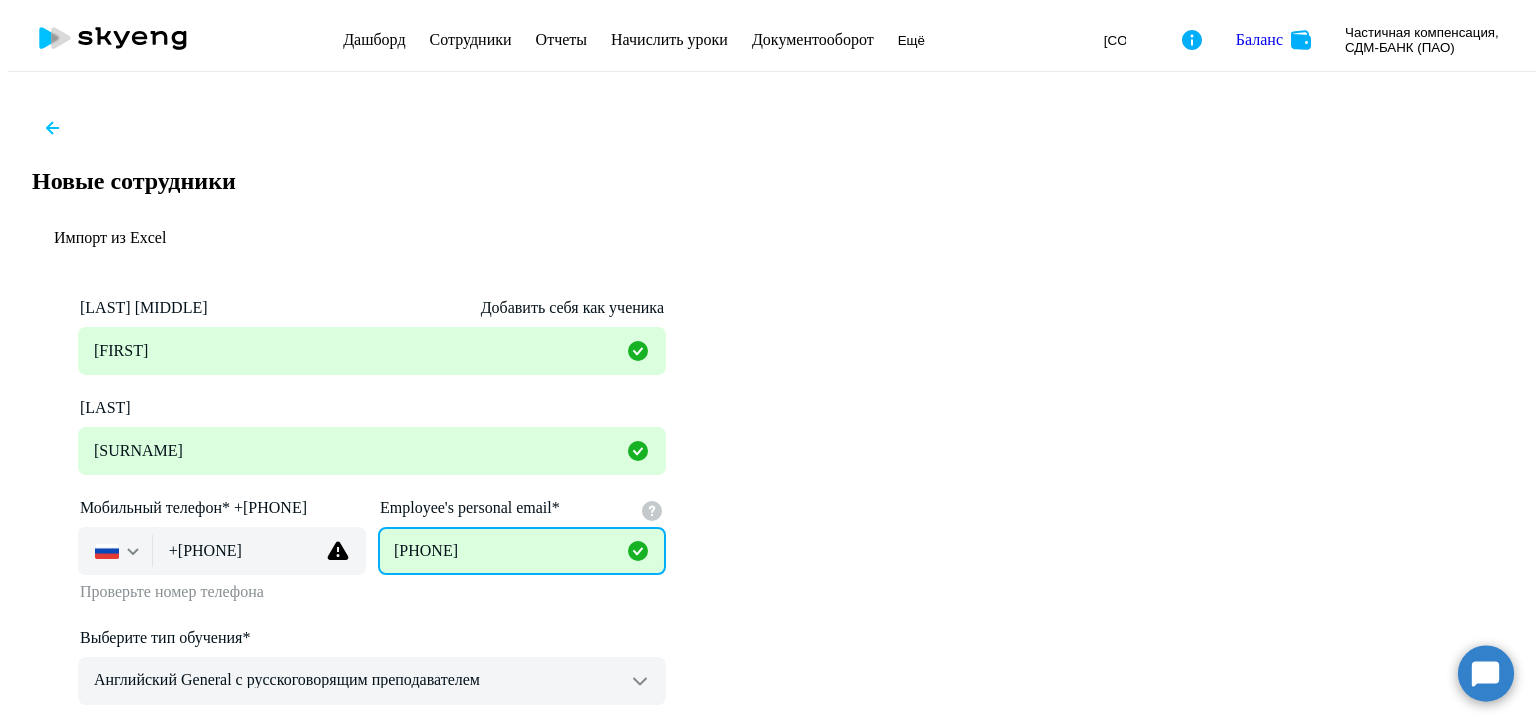 scroll, scrollTop: 352, scrollLeft: 0, axis: vertical 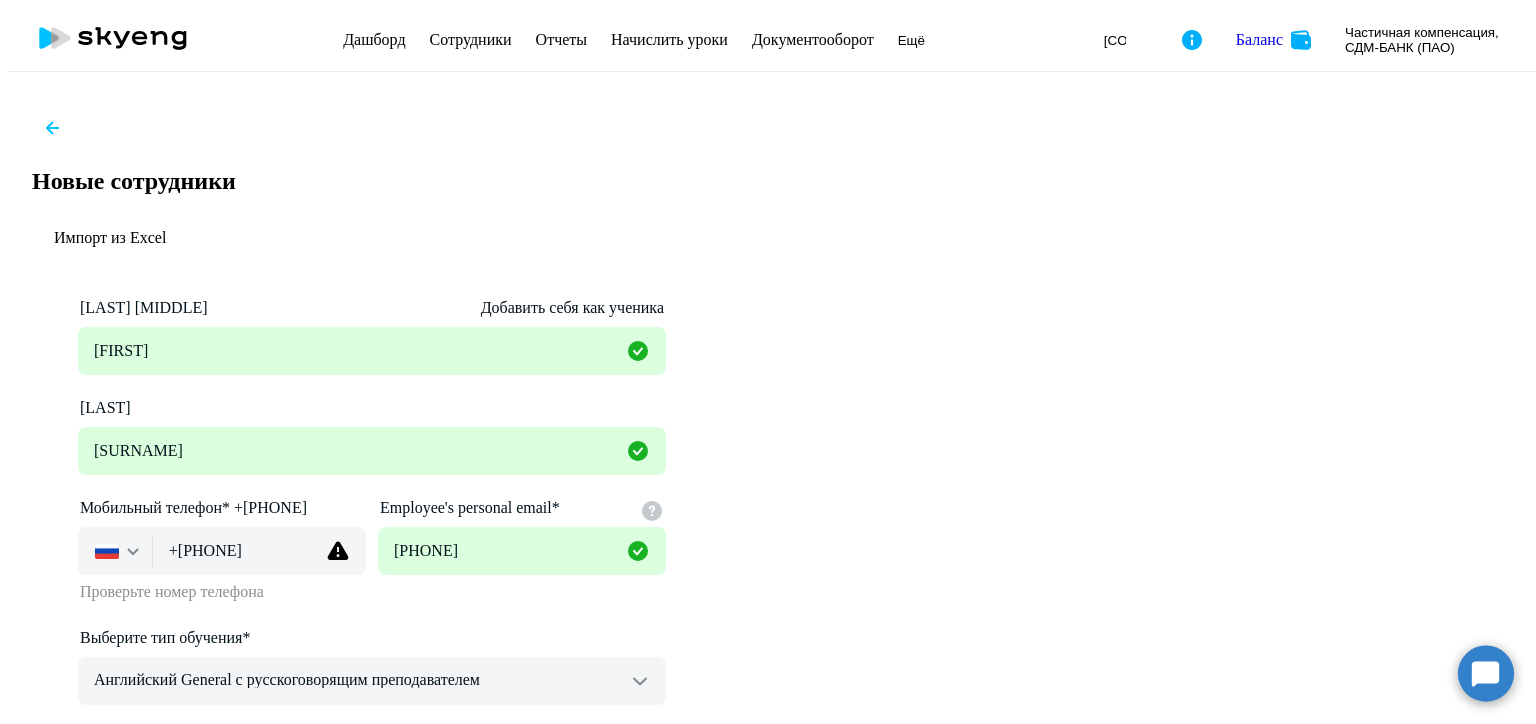 click on "Продолжить" at bounding box center (372, 984) 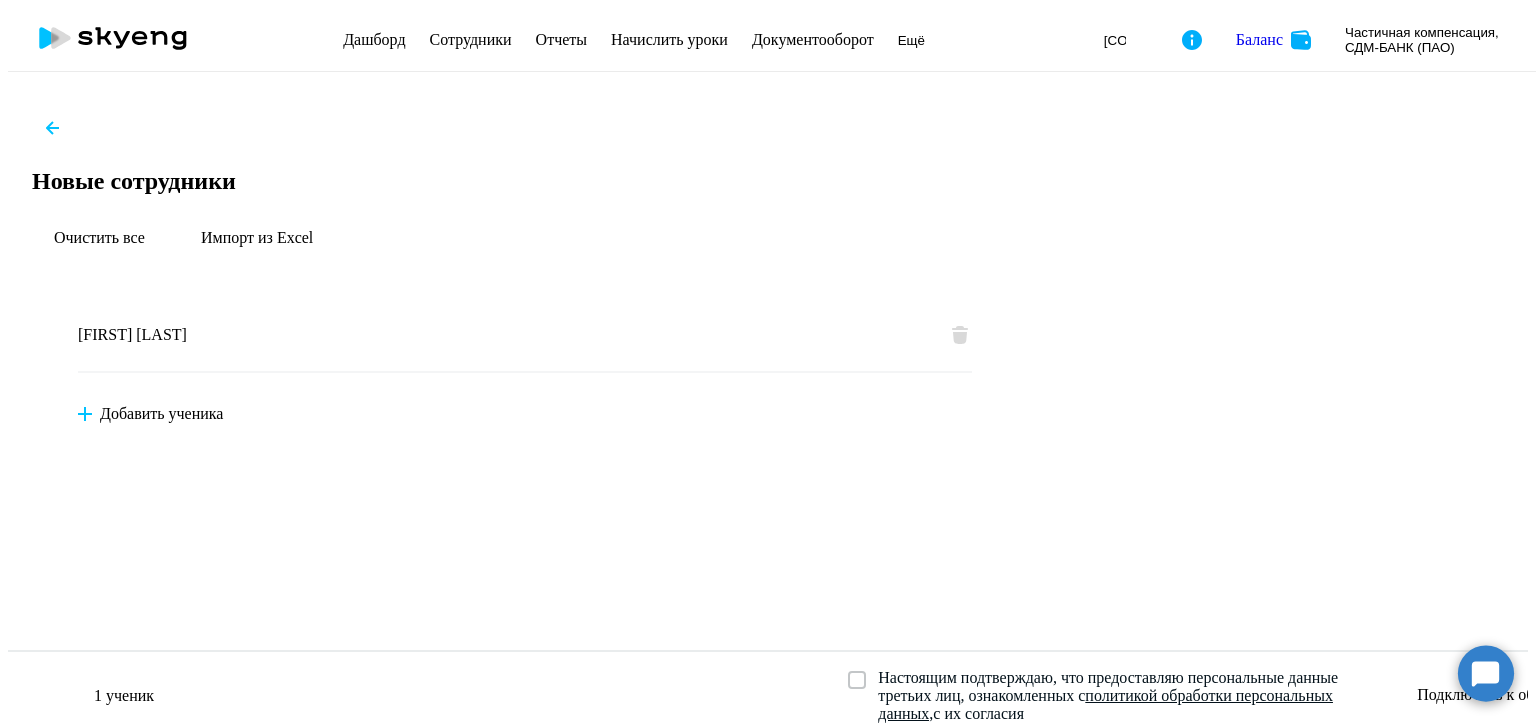 scroll, scrollTop: 8, scrollLeft: 0, axis: vertical 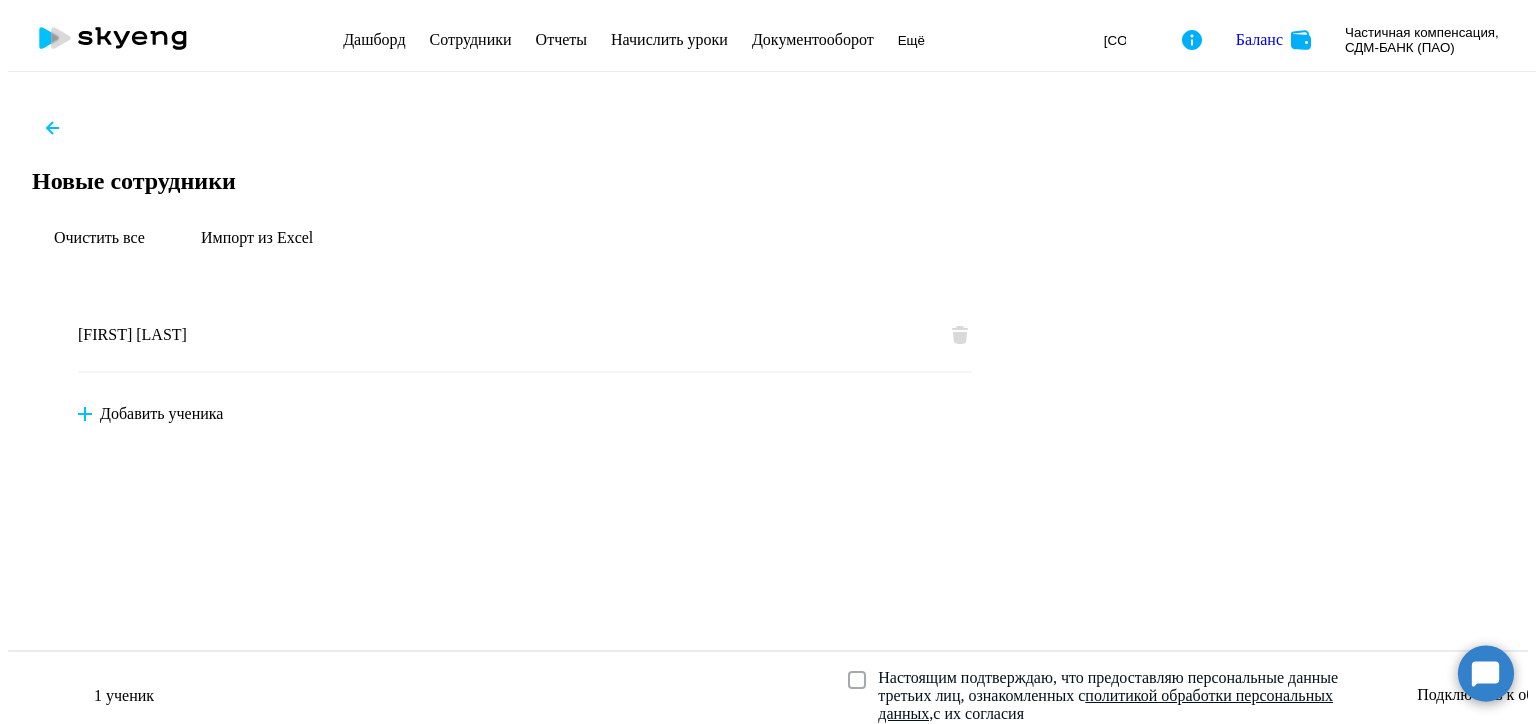 click at bounding box center [857, 680] 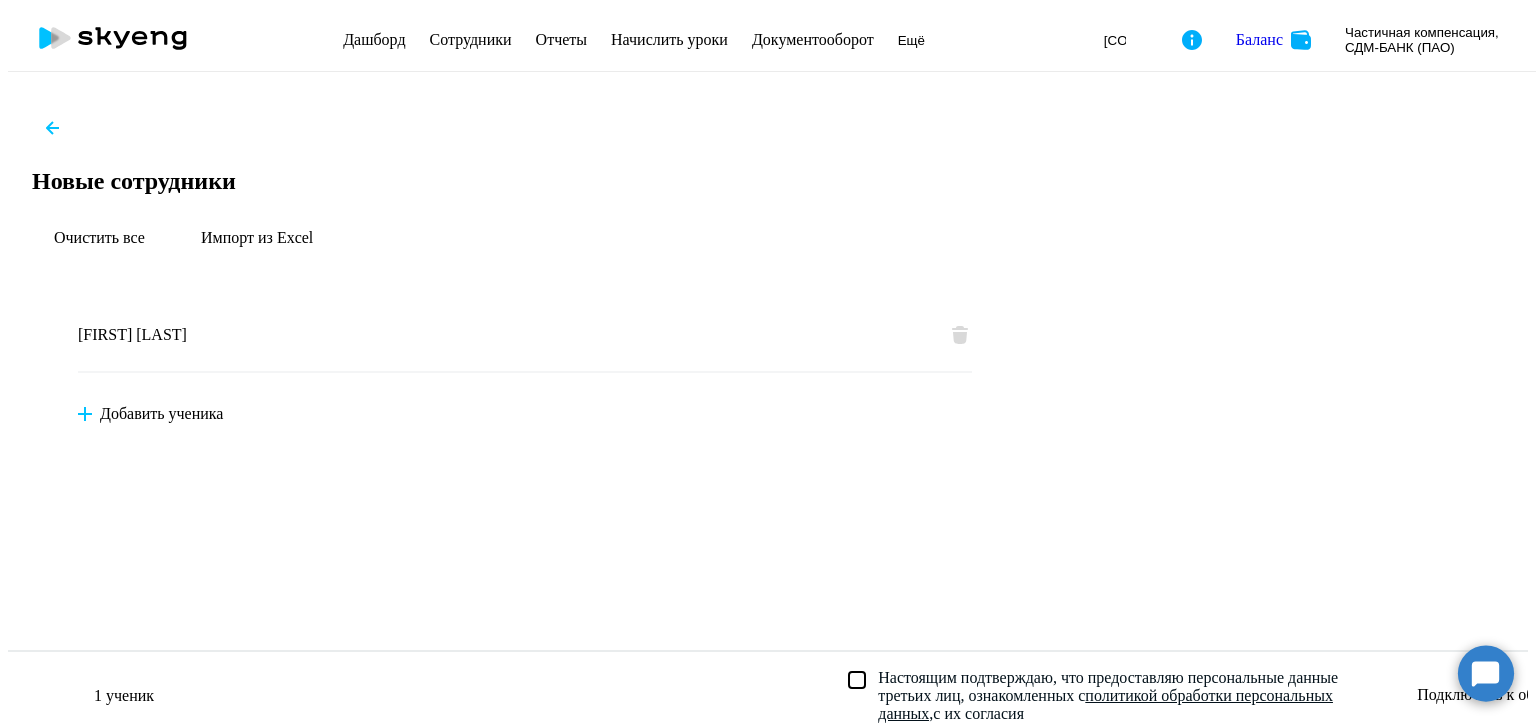 click on "Подключить к обучению" at bounding box center (1501, 695) 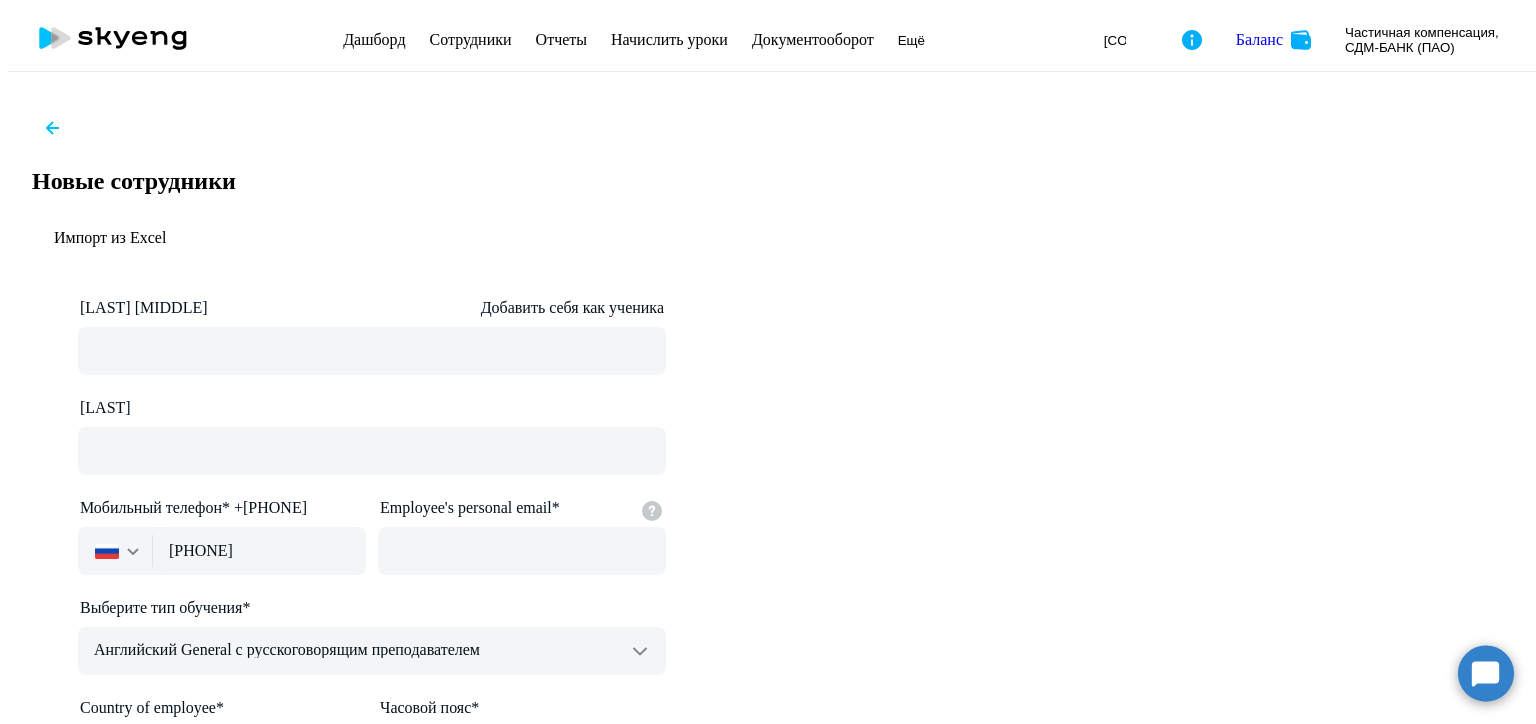 click at bounding box center [762, 1171] 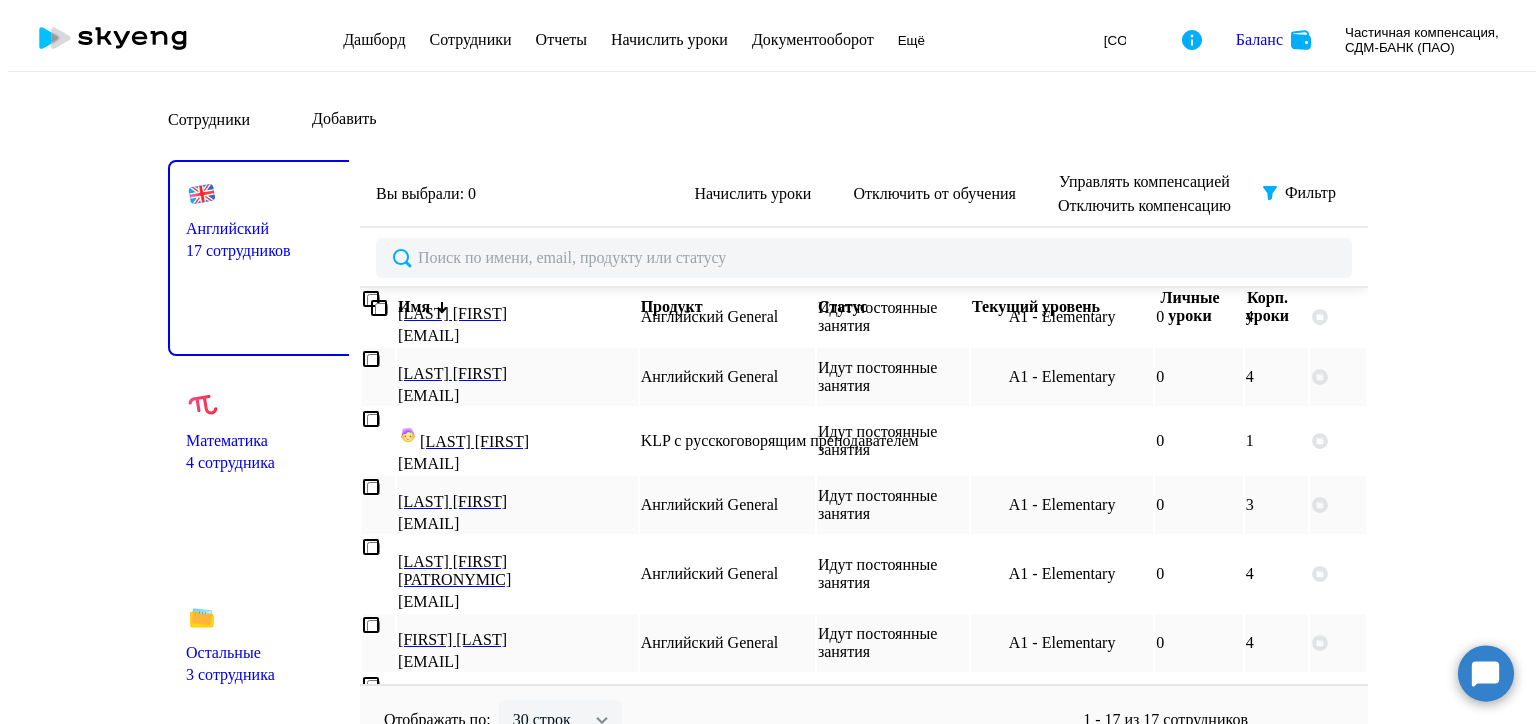 scroll, scrollTop: 780, scrollLeft: 0, axis: vertical 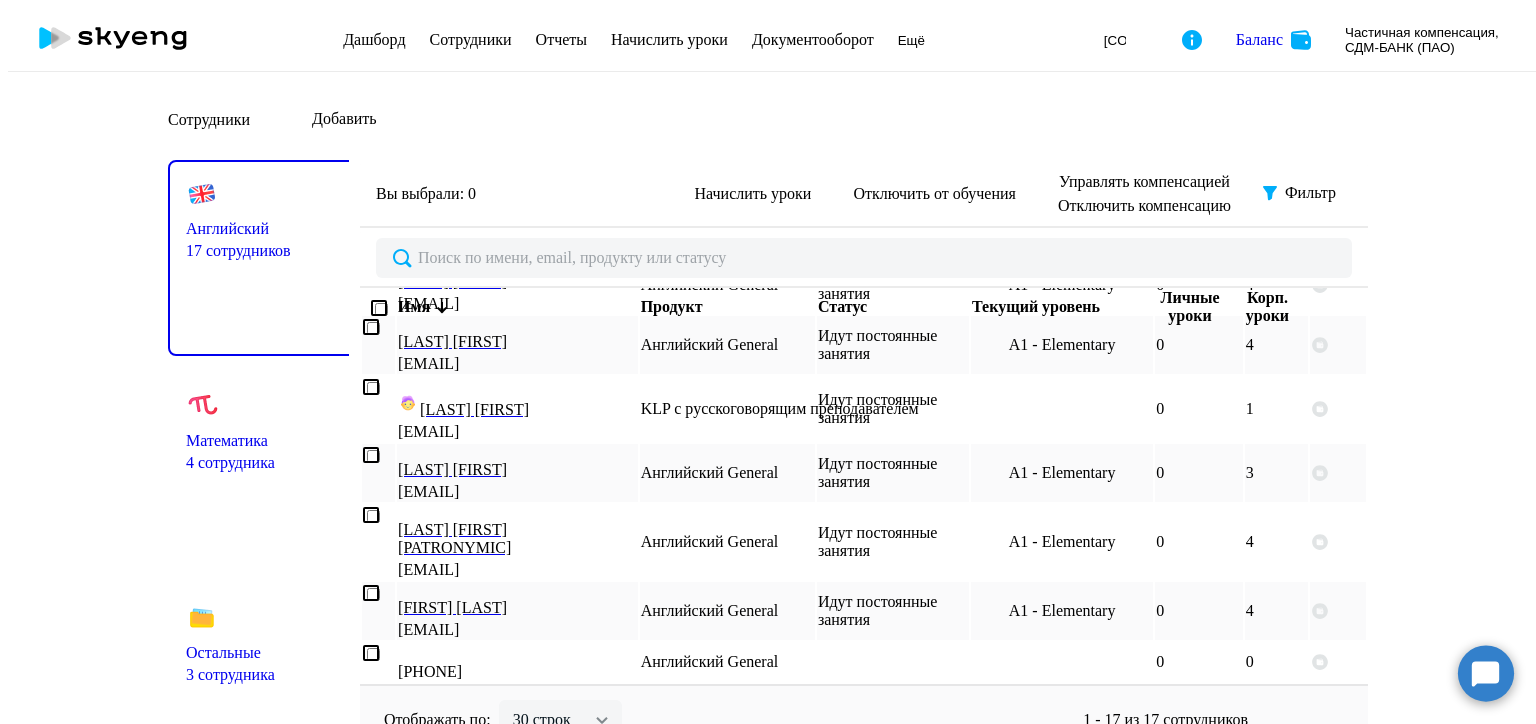 click on "Английский" at bounding box center [268, 229] 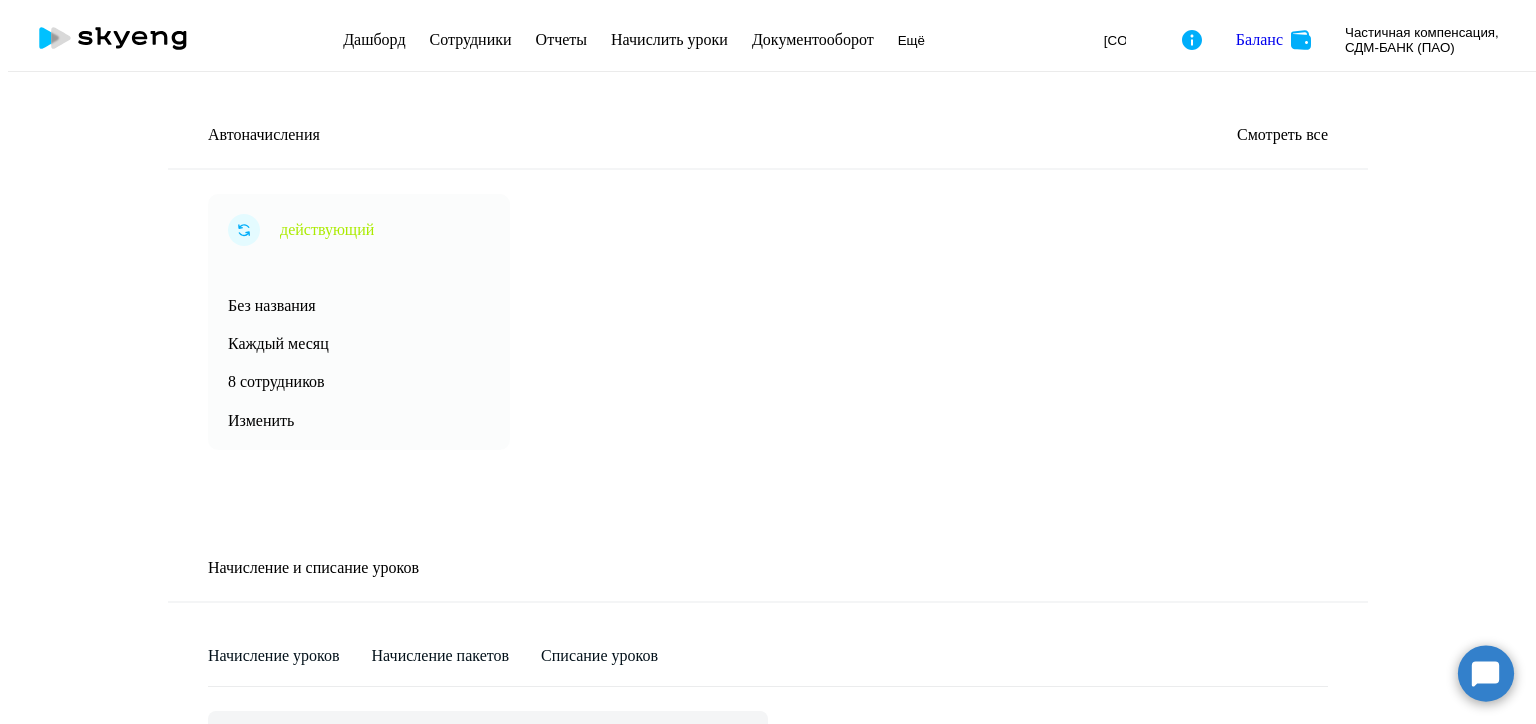 scroll, scrollTop: 612, scrollLeft: 0, axis: vertical 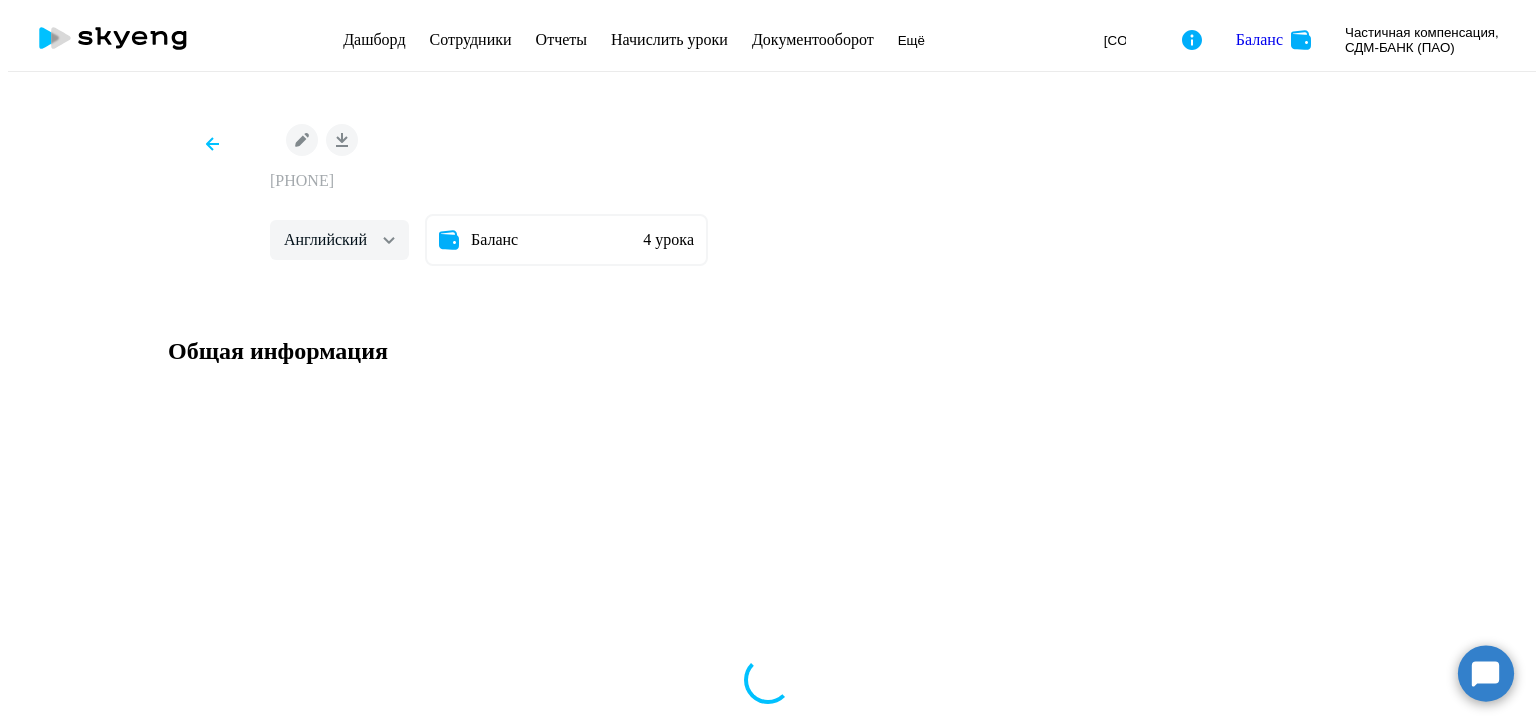 click on "[EMAIL]  Английский
Баланс 4 урока" at bounding box center [768, 201] 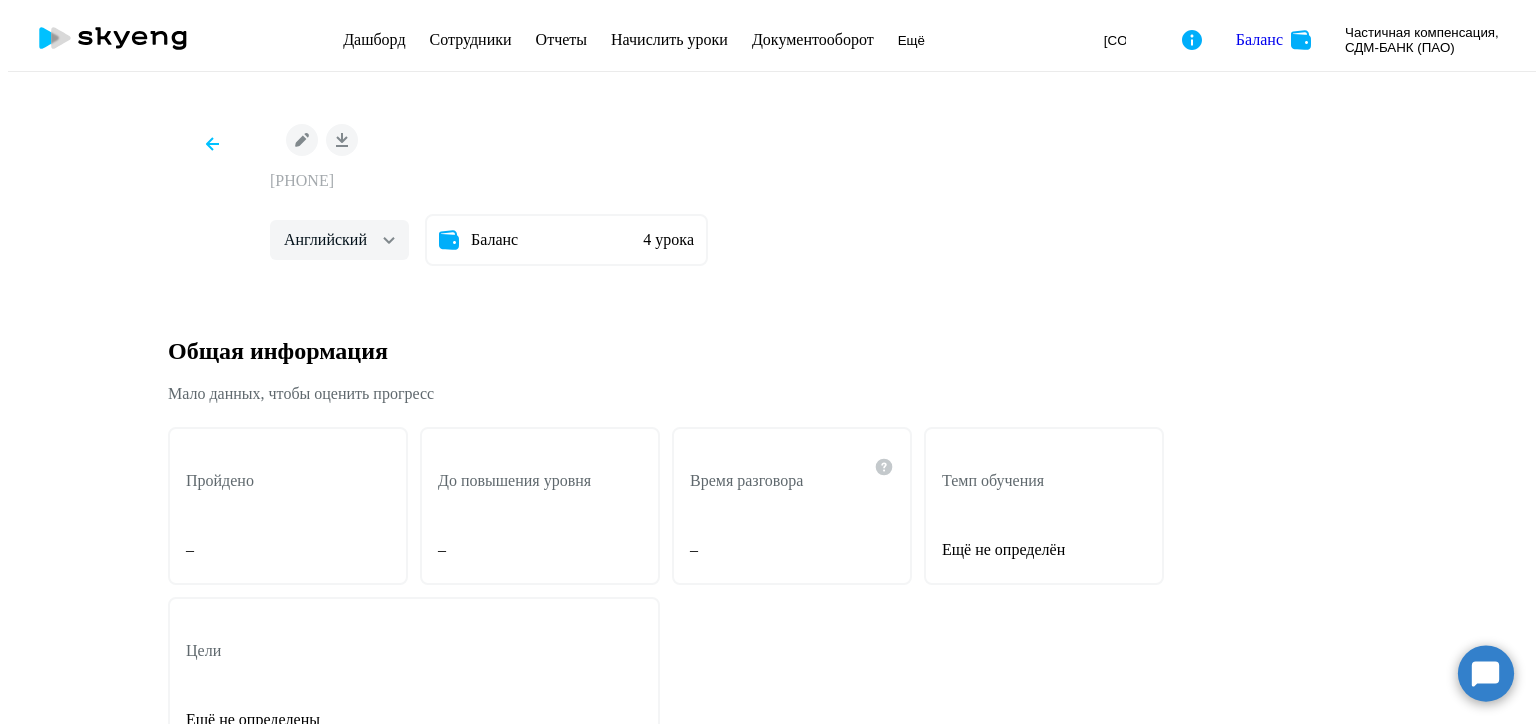 scroll, scrollTop: 0, scrollLeft: 0, axis: both 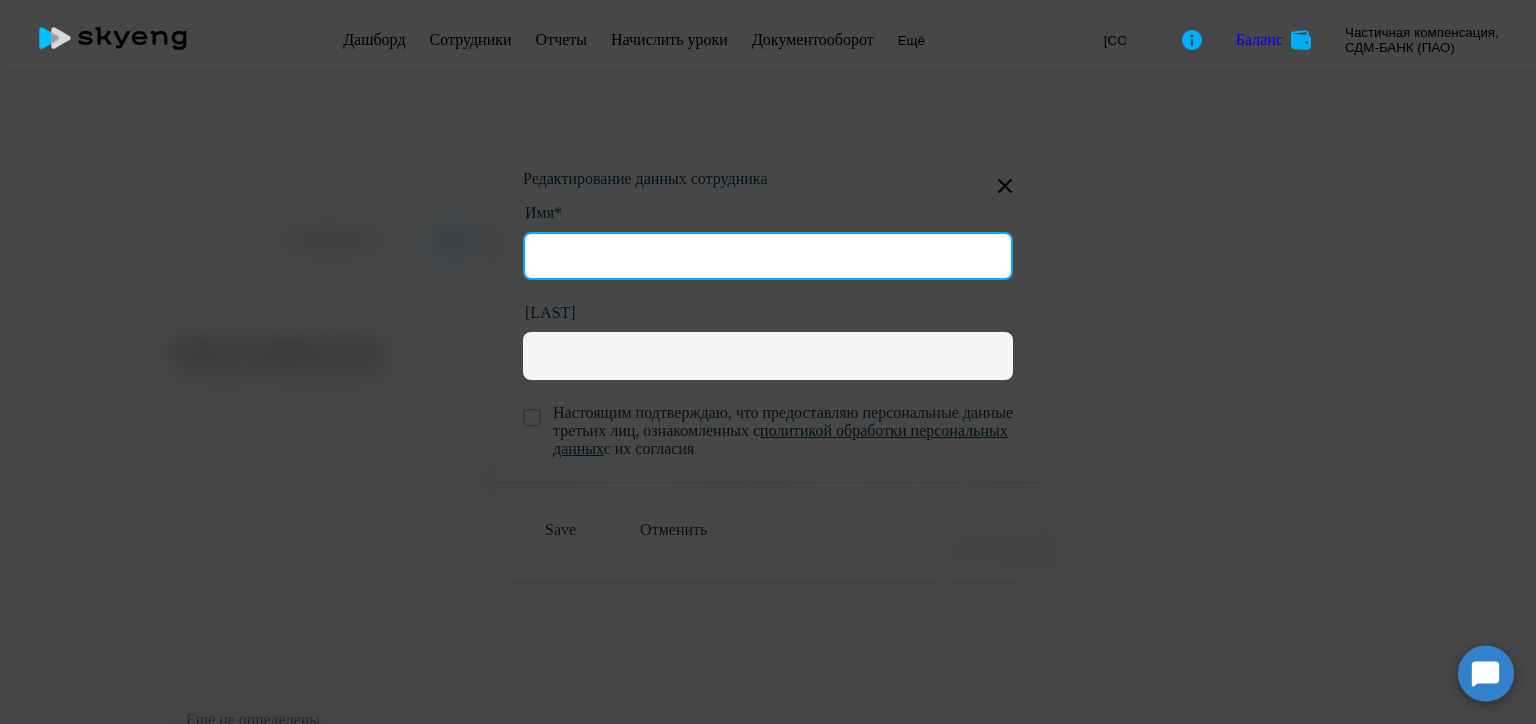 click on "Имя*" at bounding box center (768, 256) 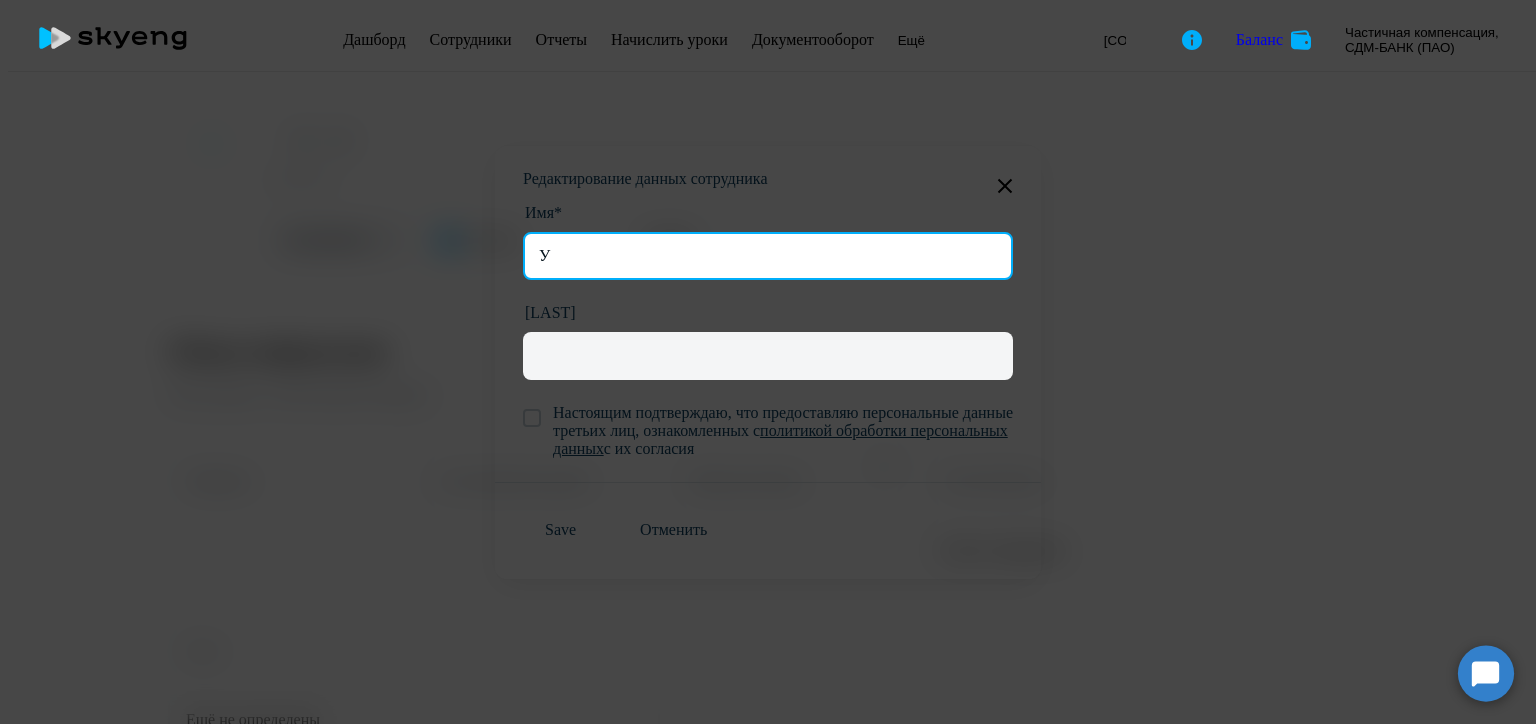type on "[FIRST]" 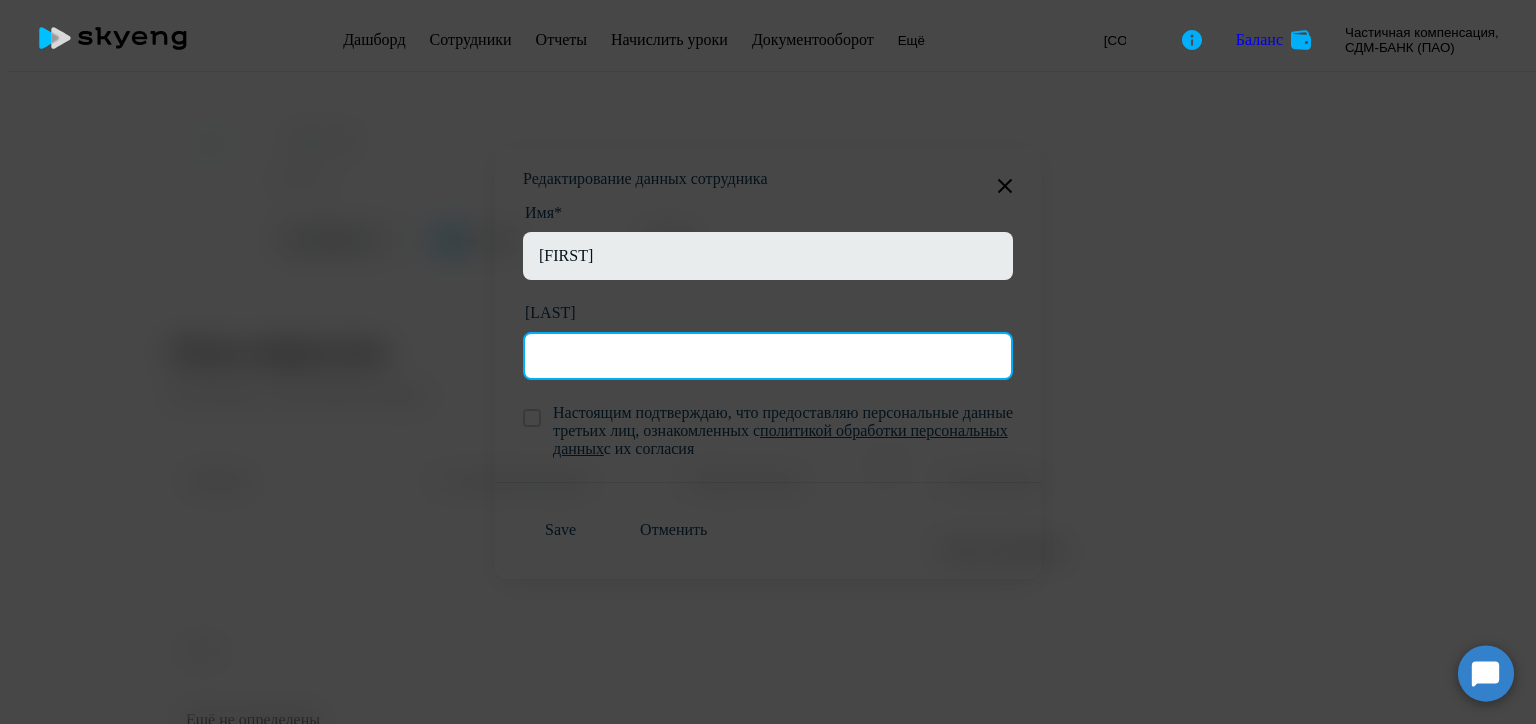 type on "[SURNAME]" 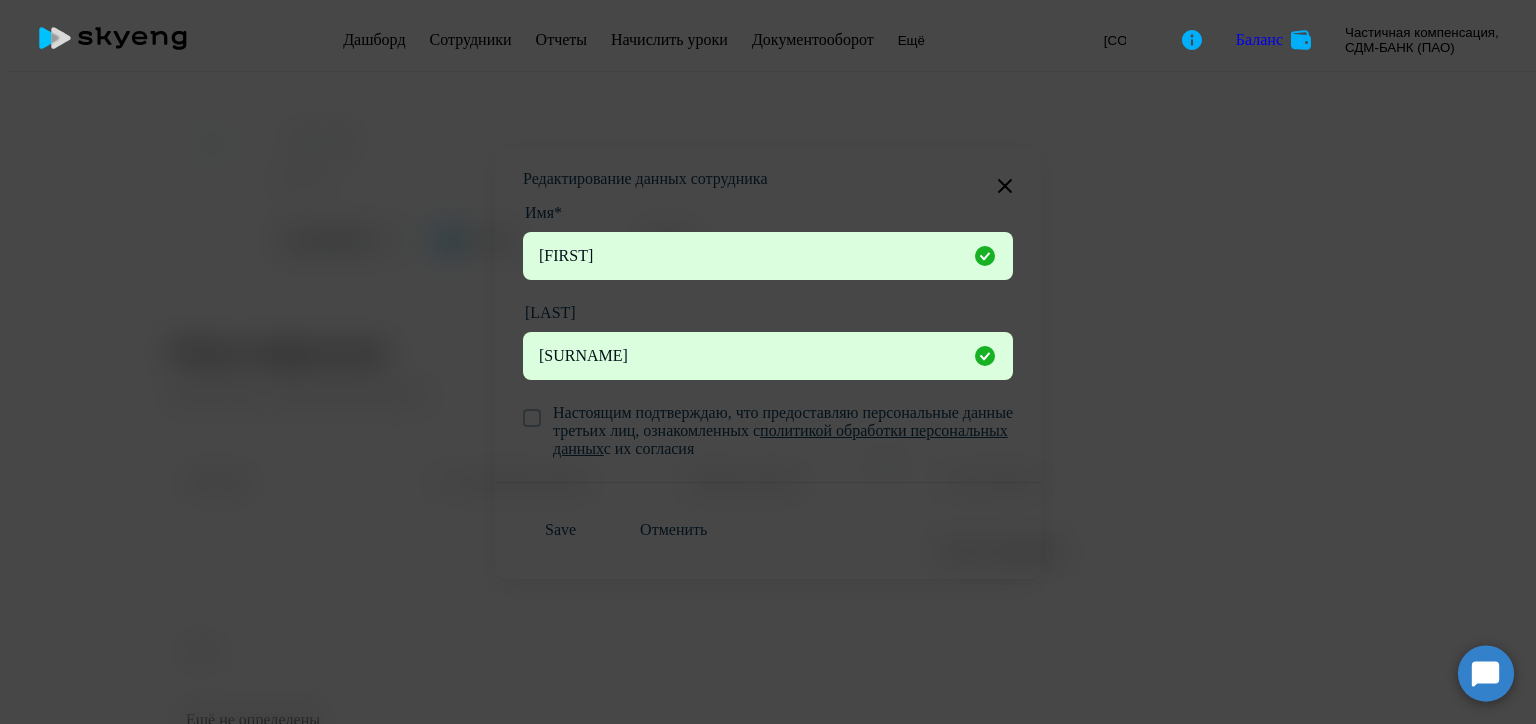 click at bounding box center (532, 418) 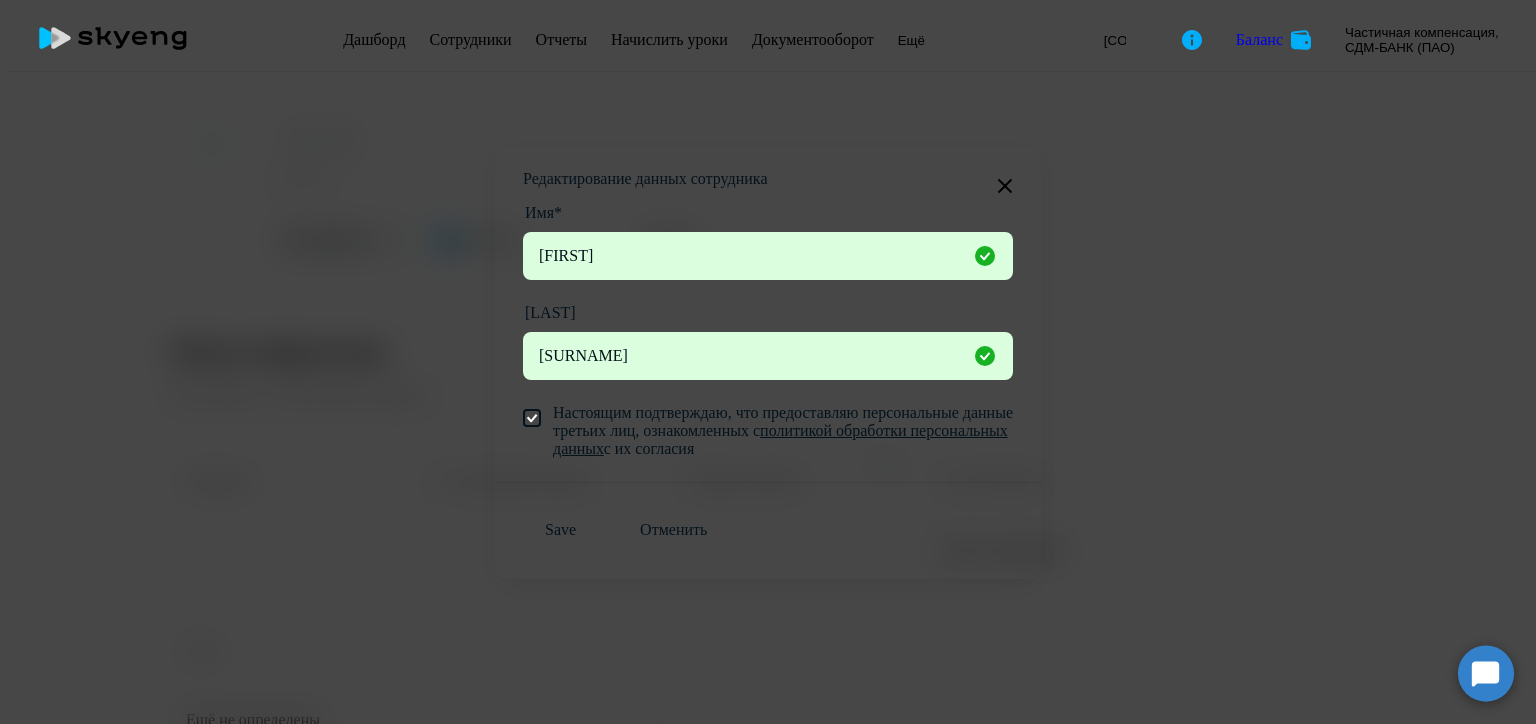 click on "Save" at bounding box center (560, 530) 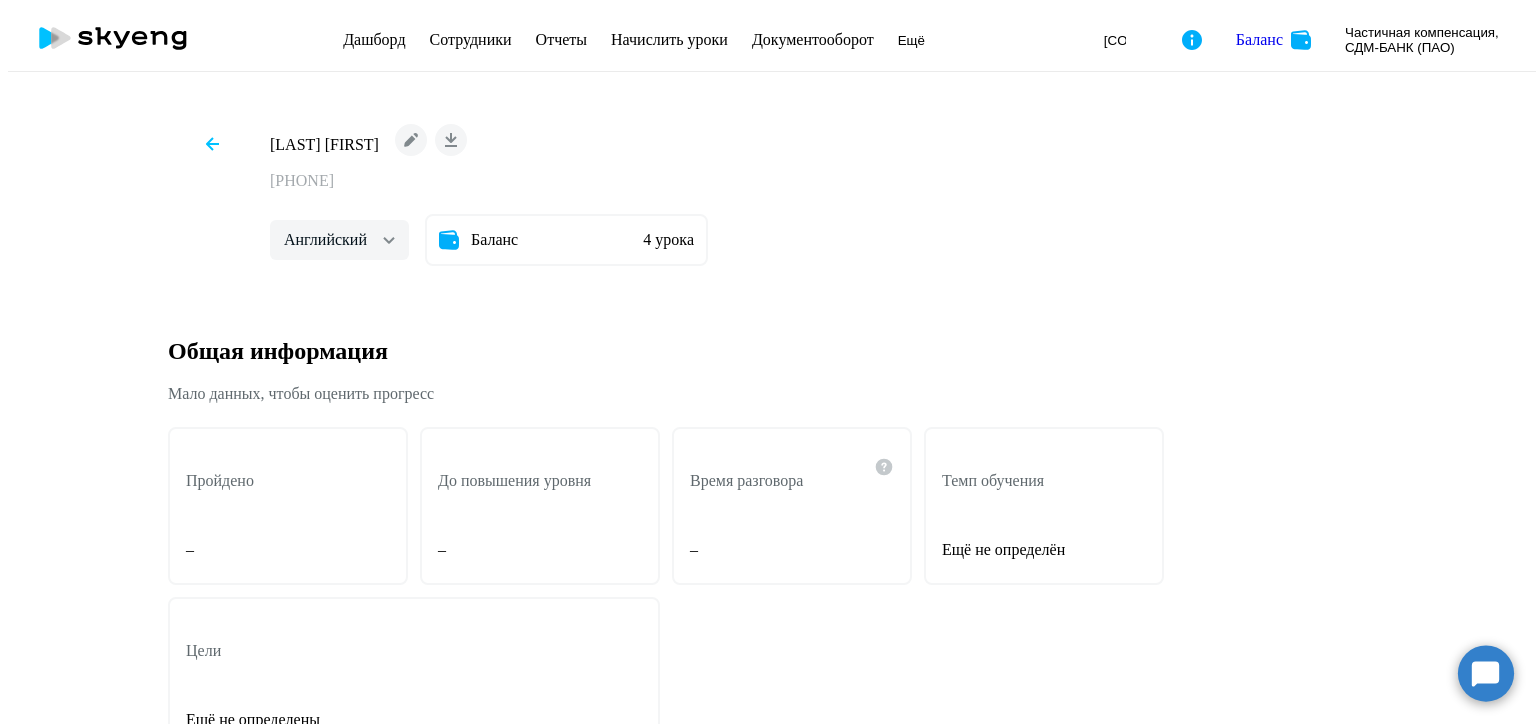 click at bounding box center [212, 144] 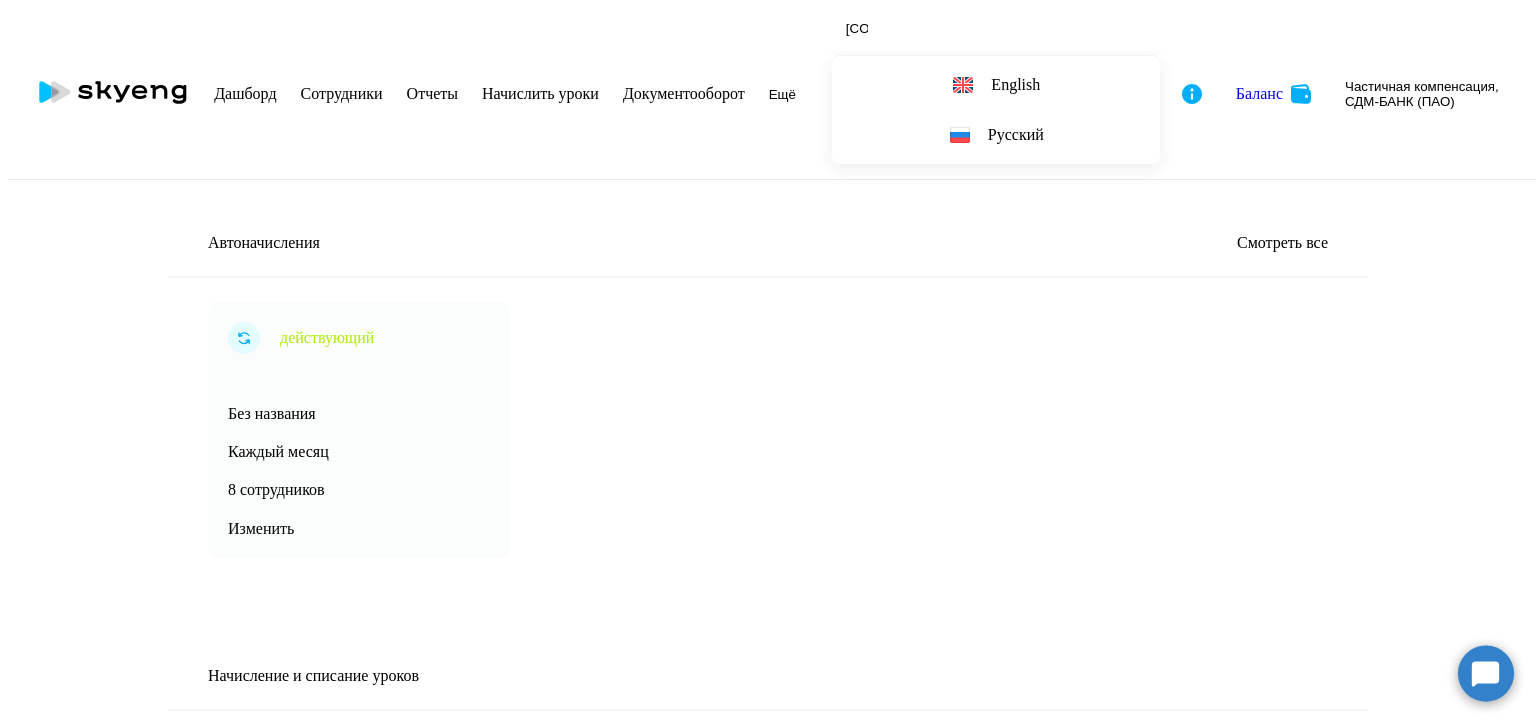 scroll, scrollTop: 0, scrollLeft: 0, axis: both 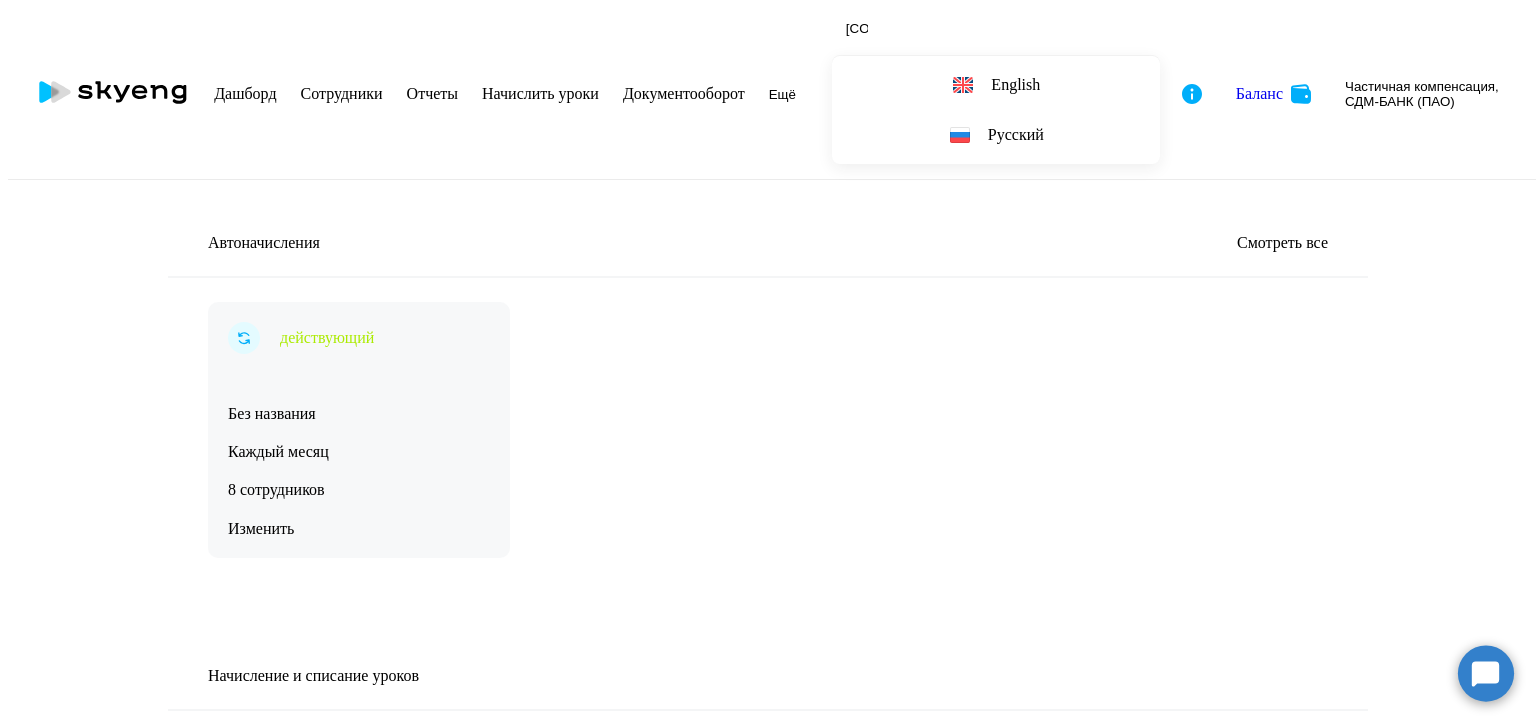 click on "Изменить" at bounding box center (359, 529) 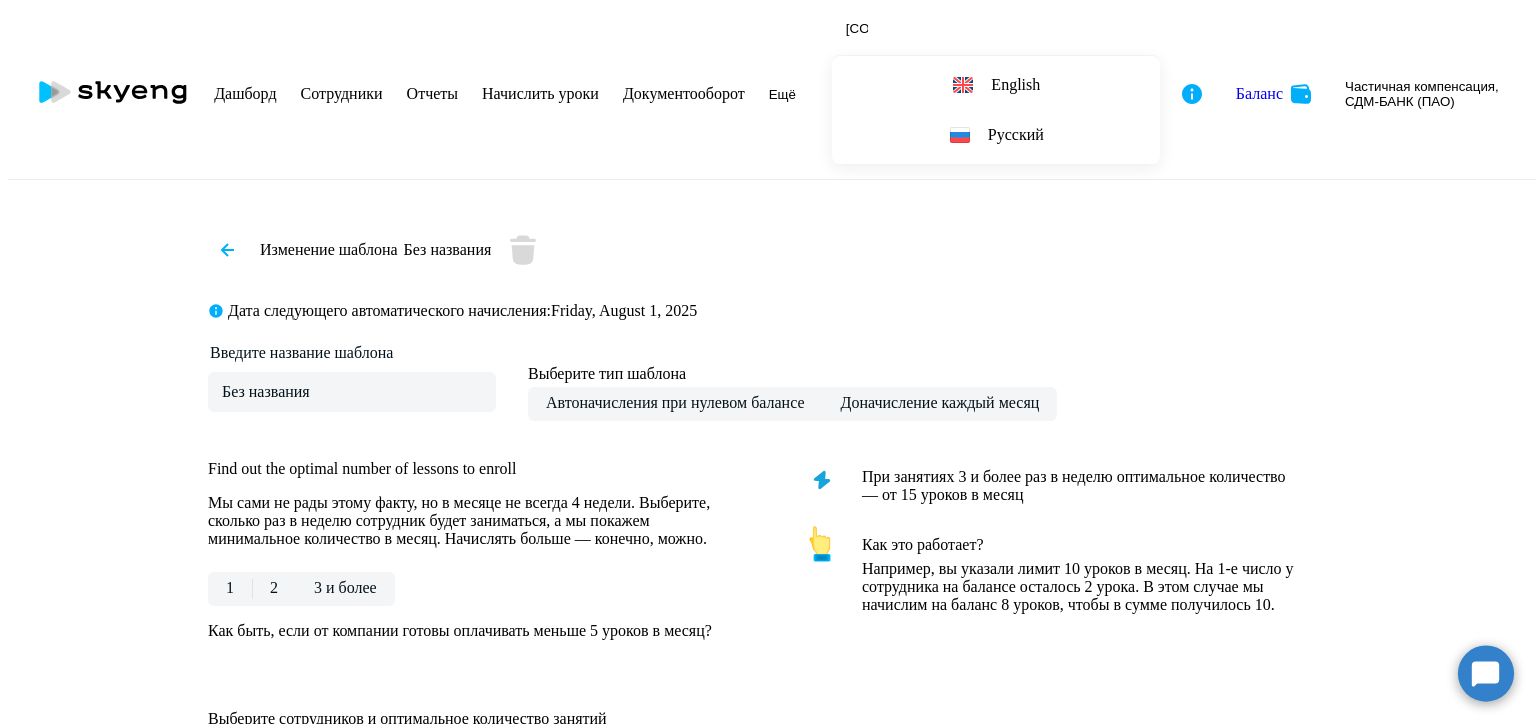 scroll, scrollTop: 0, scrollLeft: 0, axis: both 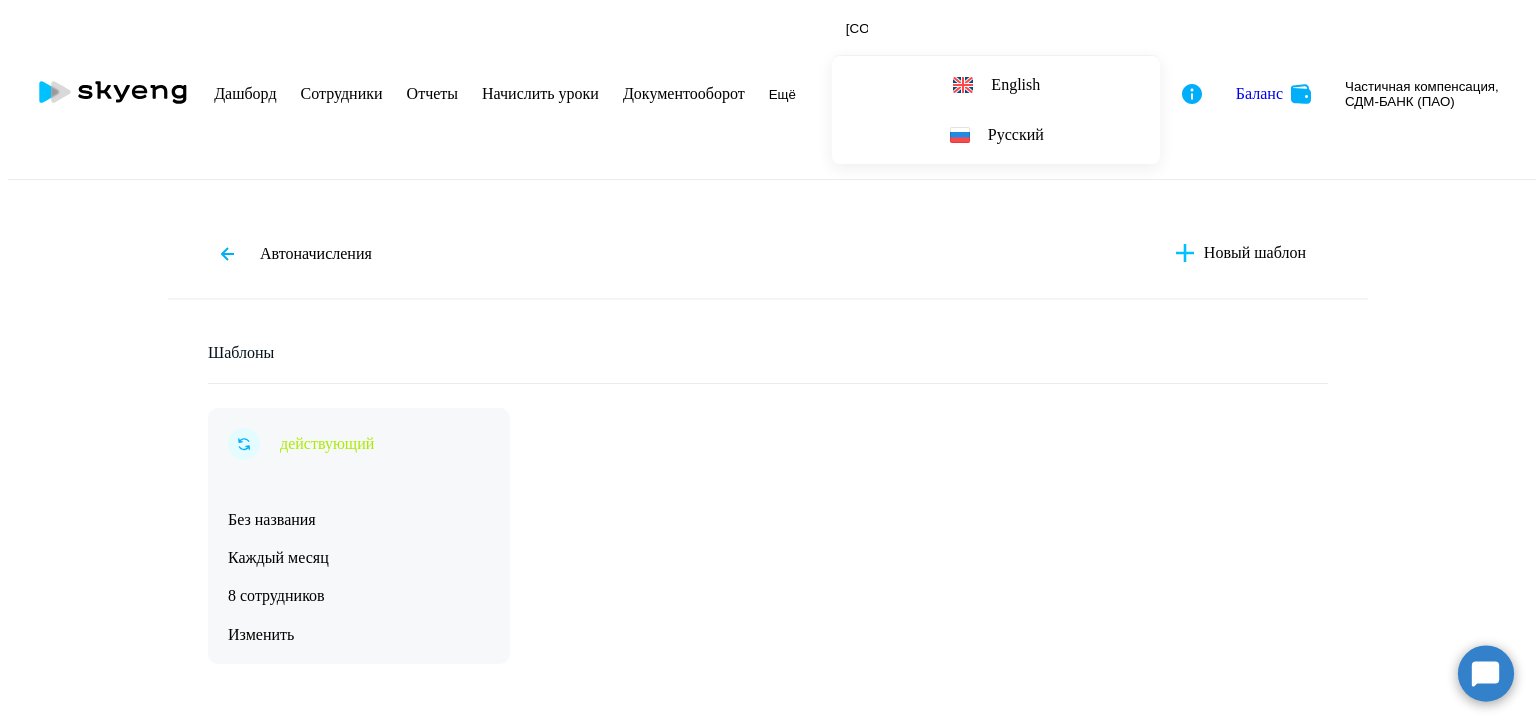 click at bounding box center (244, 444) 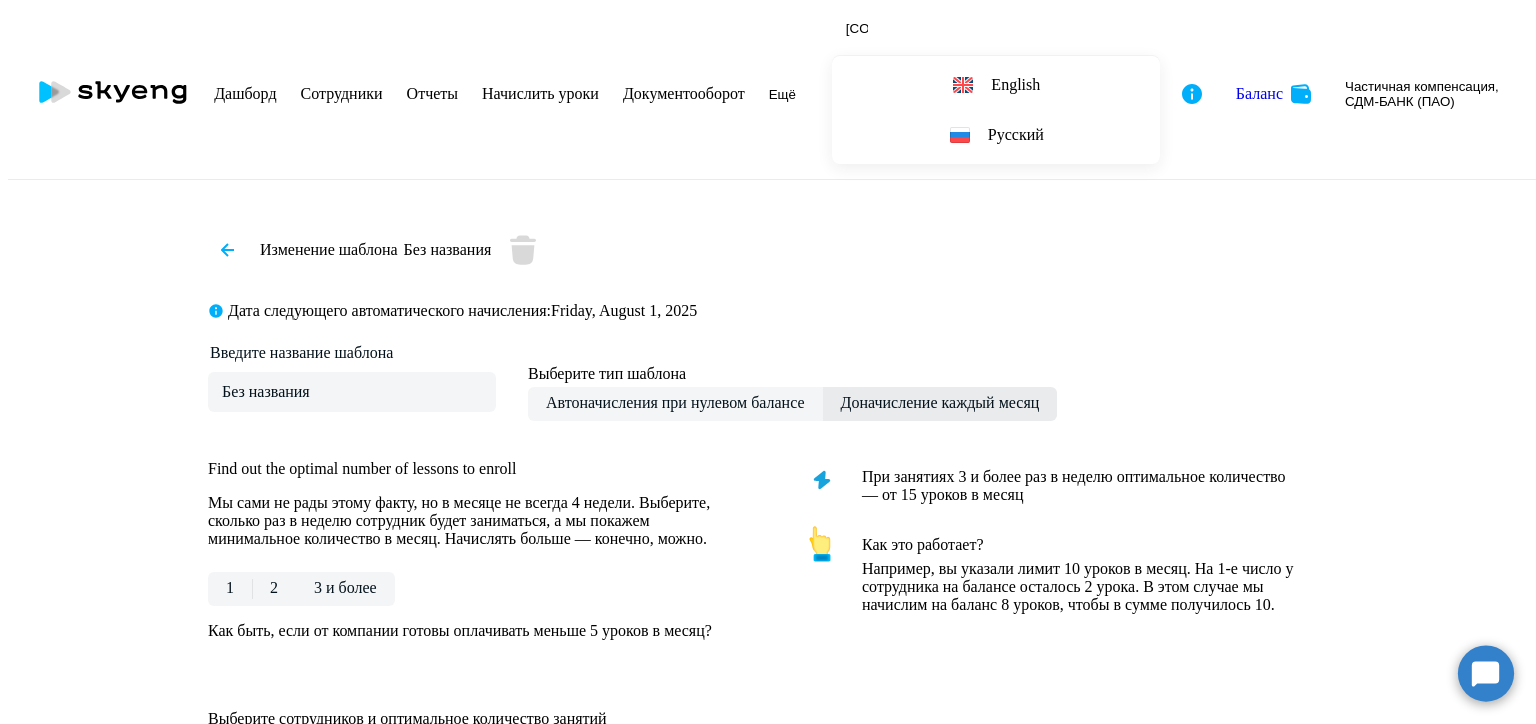 click on "Доначисление каждый месяц" at bounding box center [940, 404] 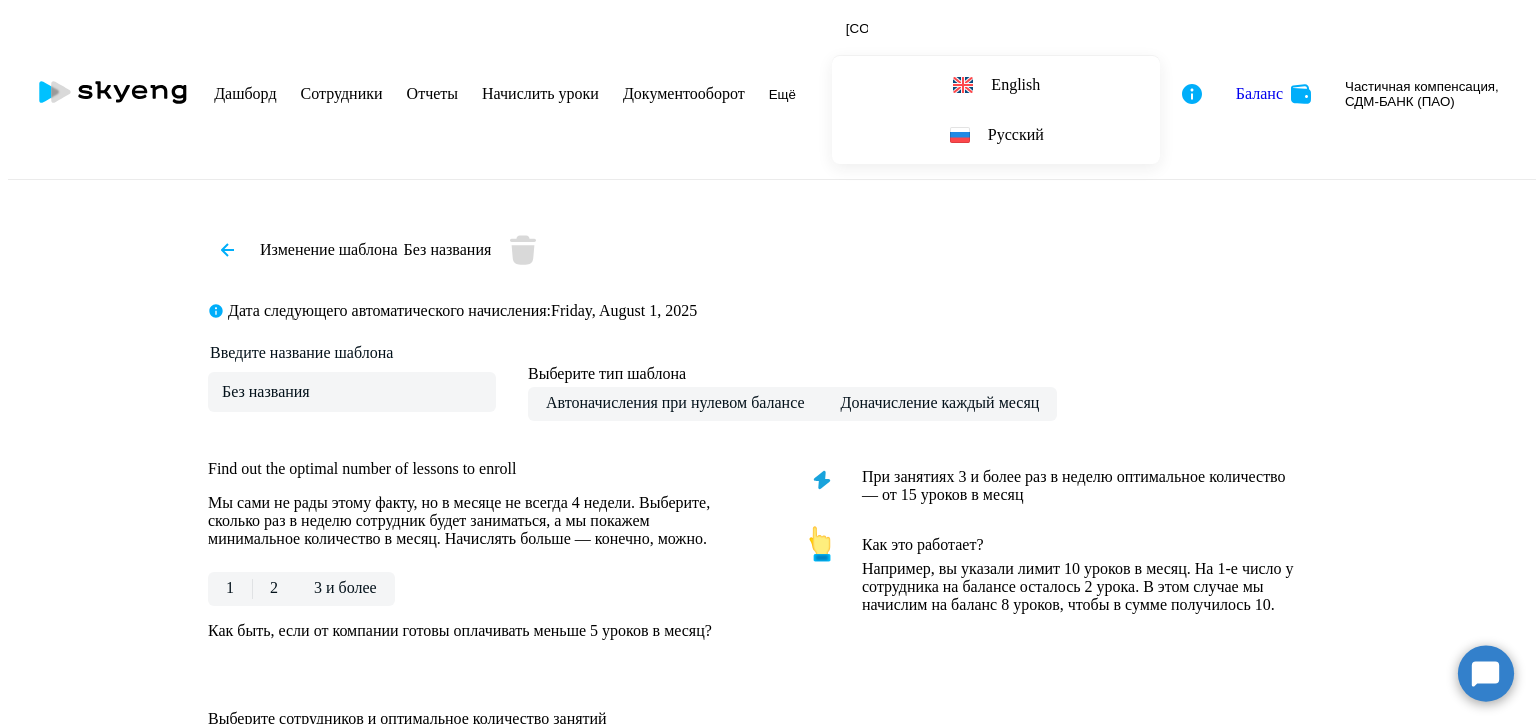 scroll, scrollTop: 0, scrollLeft: 0, axis: both 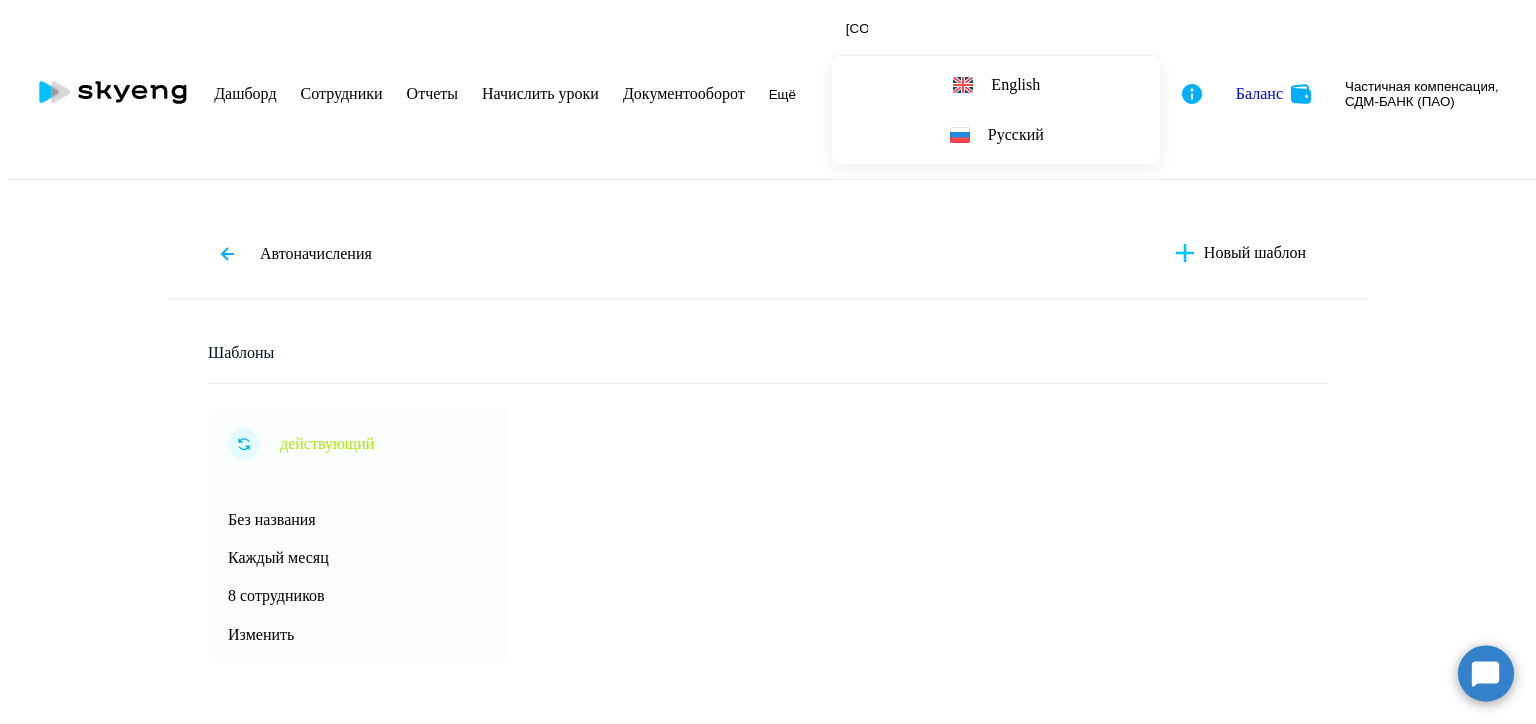 click at bounding box center (228, 254) 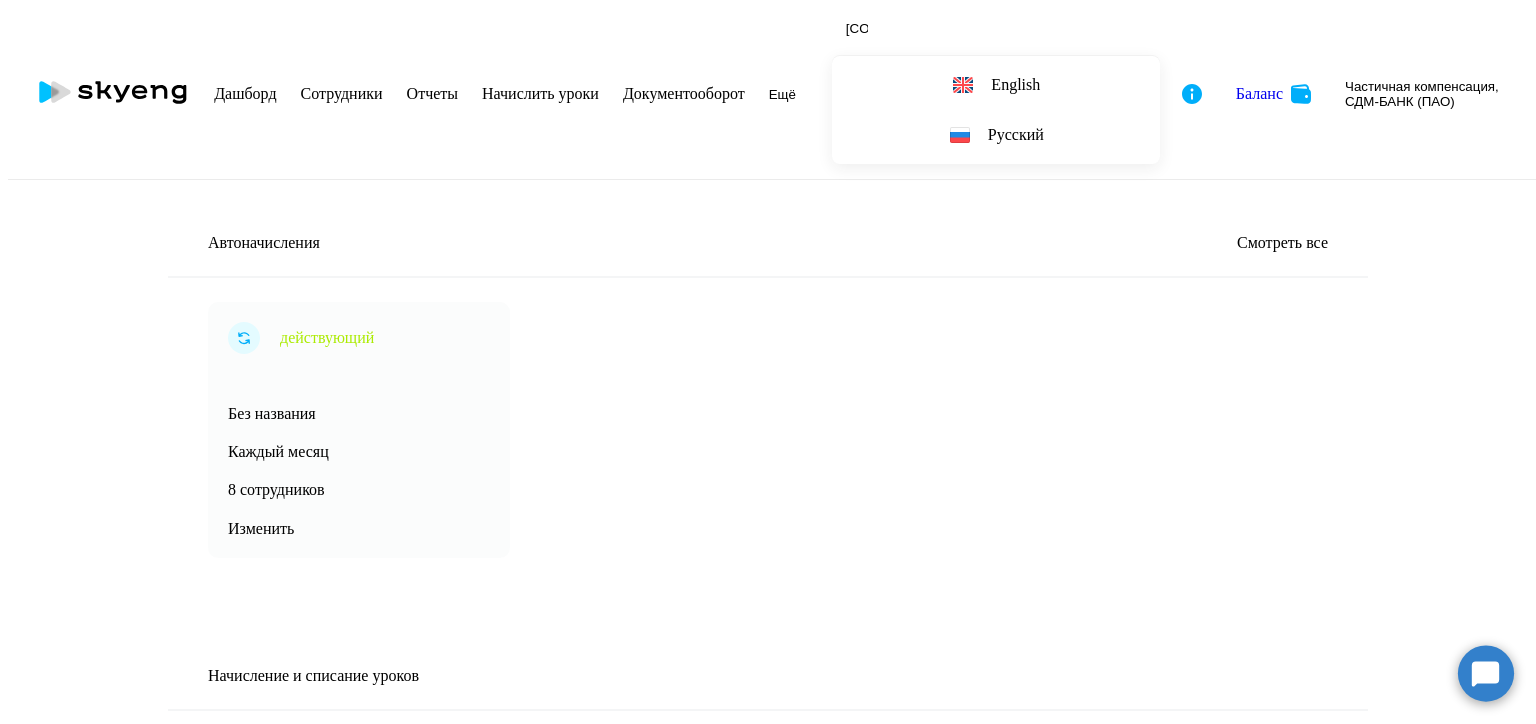 click on "Сотрудники" at bounding box center (342, 93) 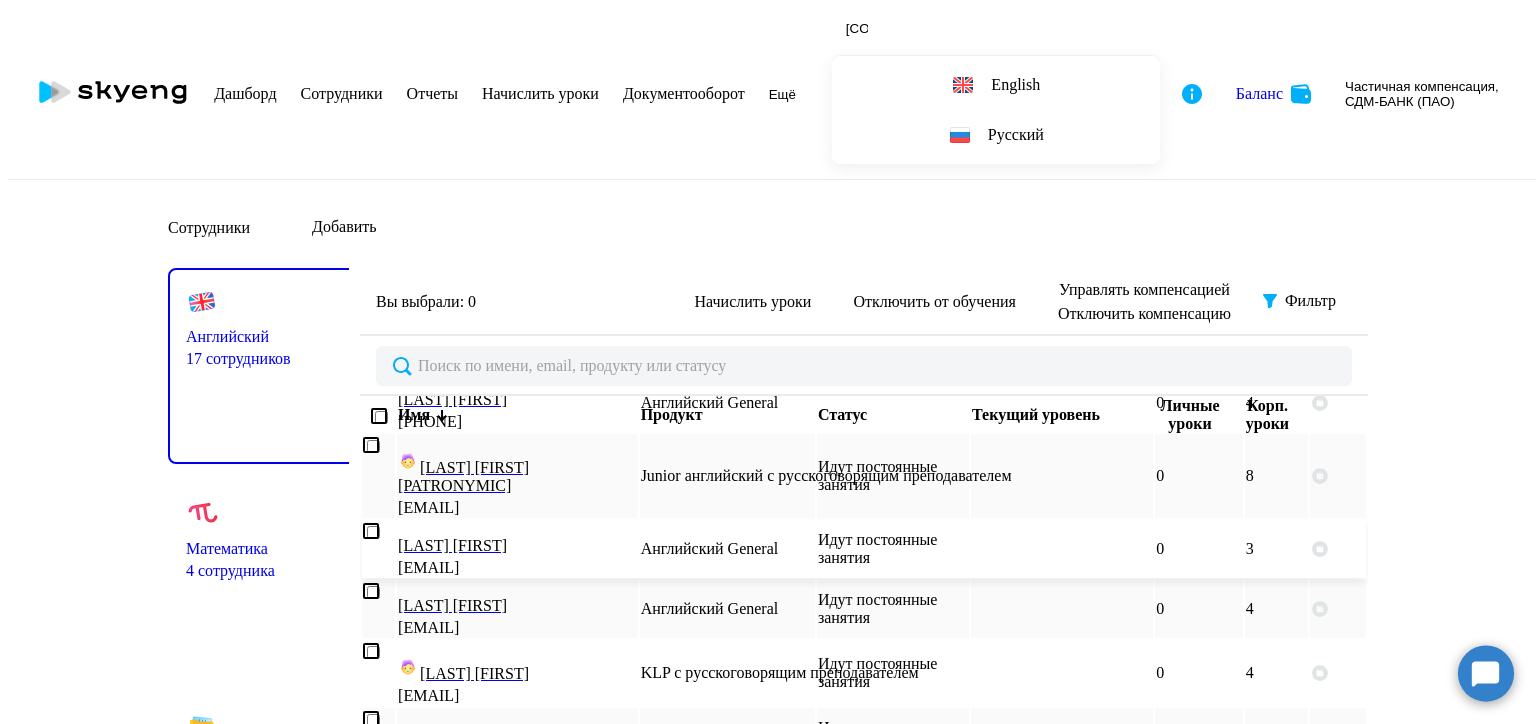 scroll, scrollTop: 100, scrollLeft: 0, axis: vertical 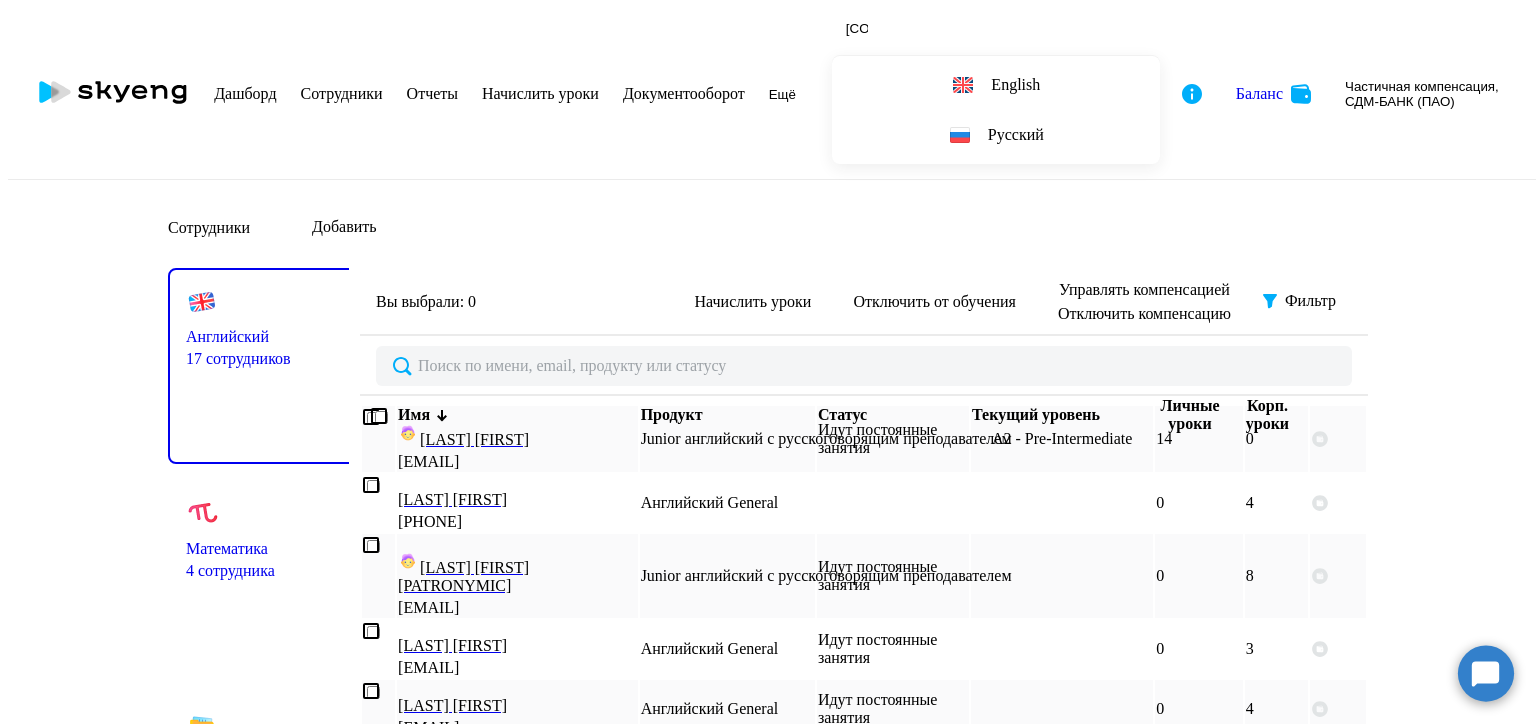 click on "Математика" at bounding box center [268, 549] 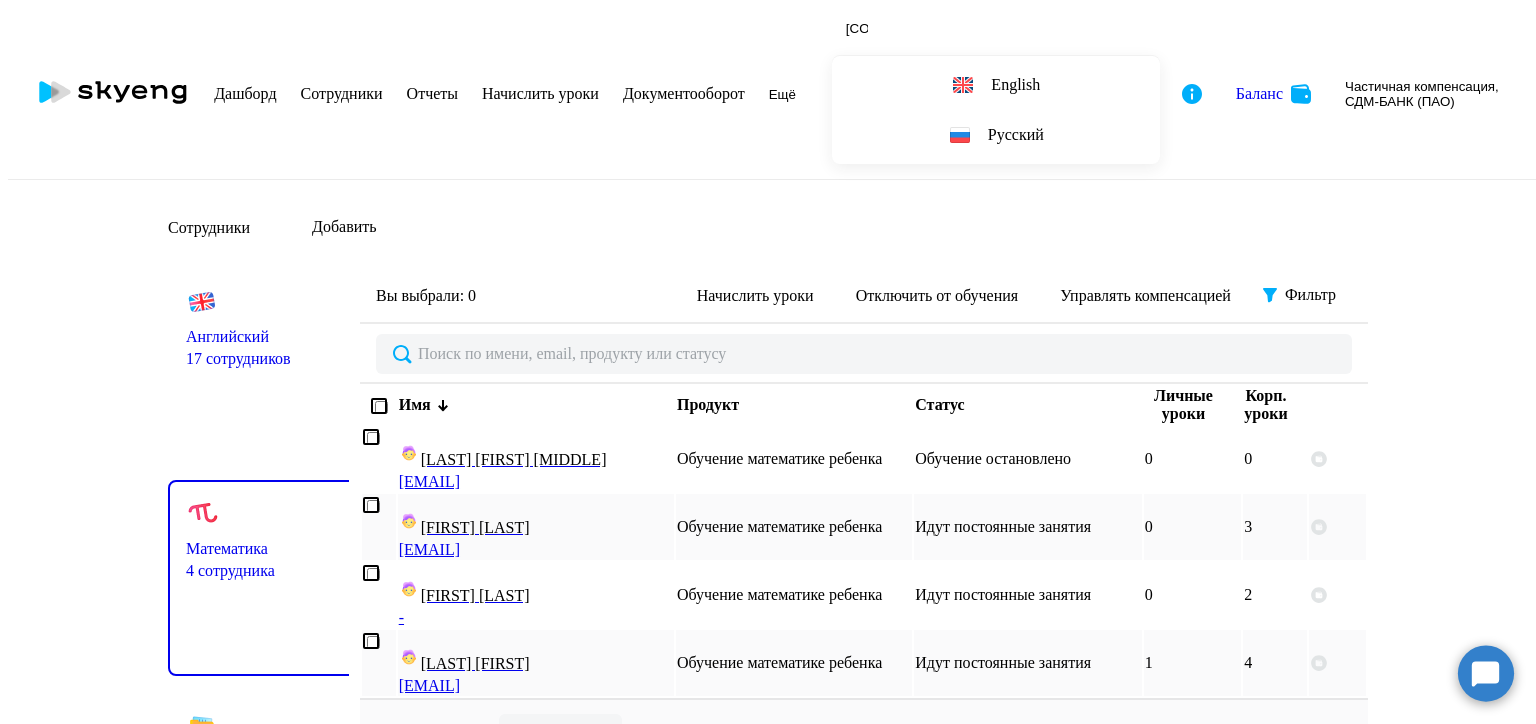 click on "Начислить уроки" at bounding box center [540, 93] 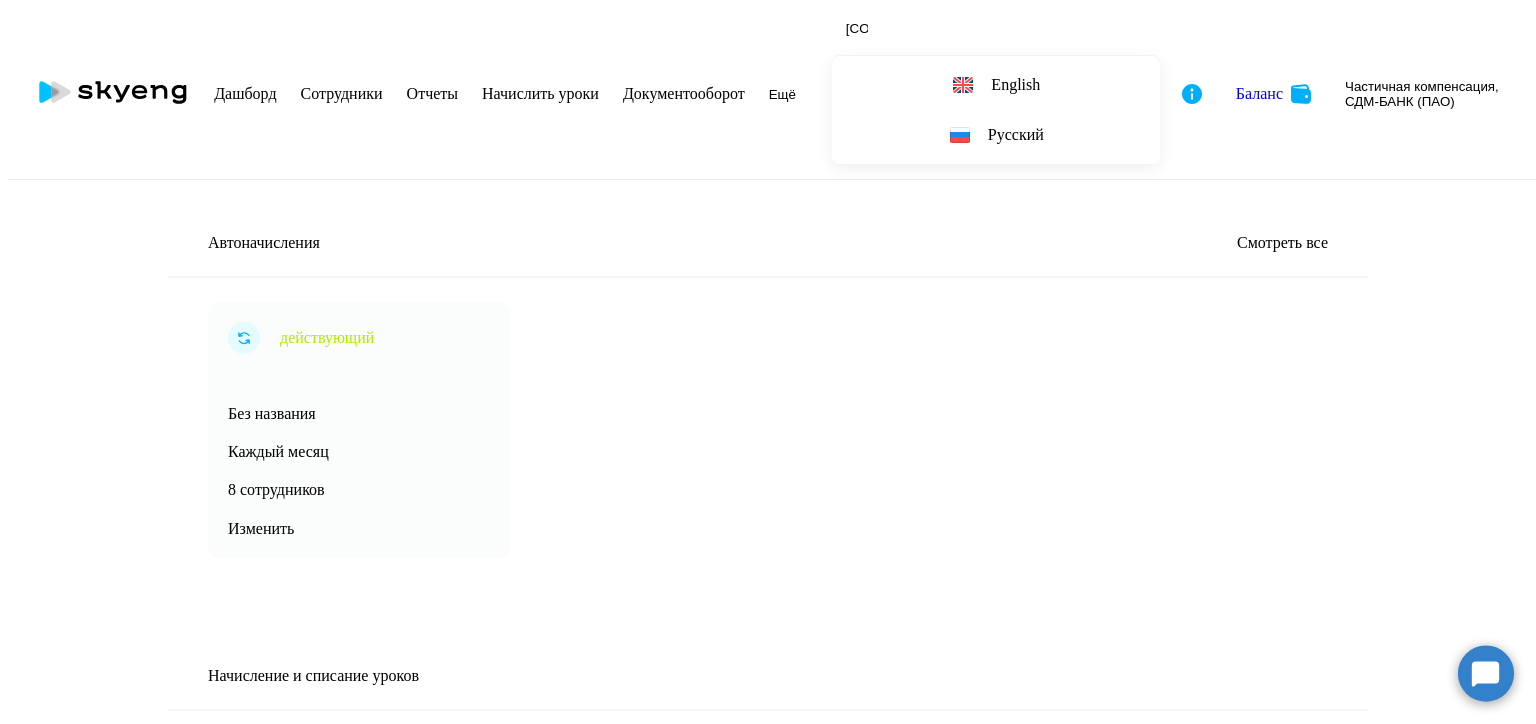scroll, scrollTop: 500, scrollLeft: 0, axis: vertical 